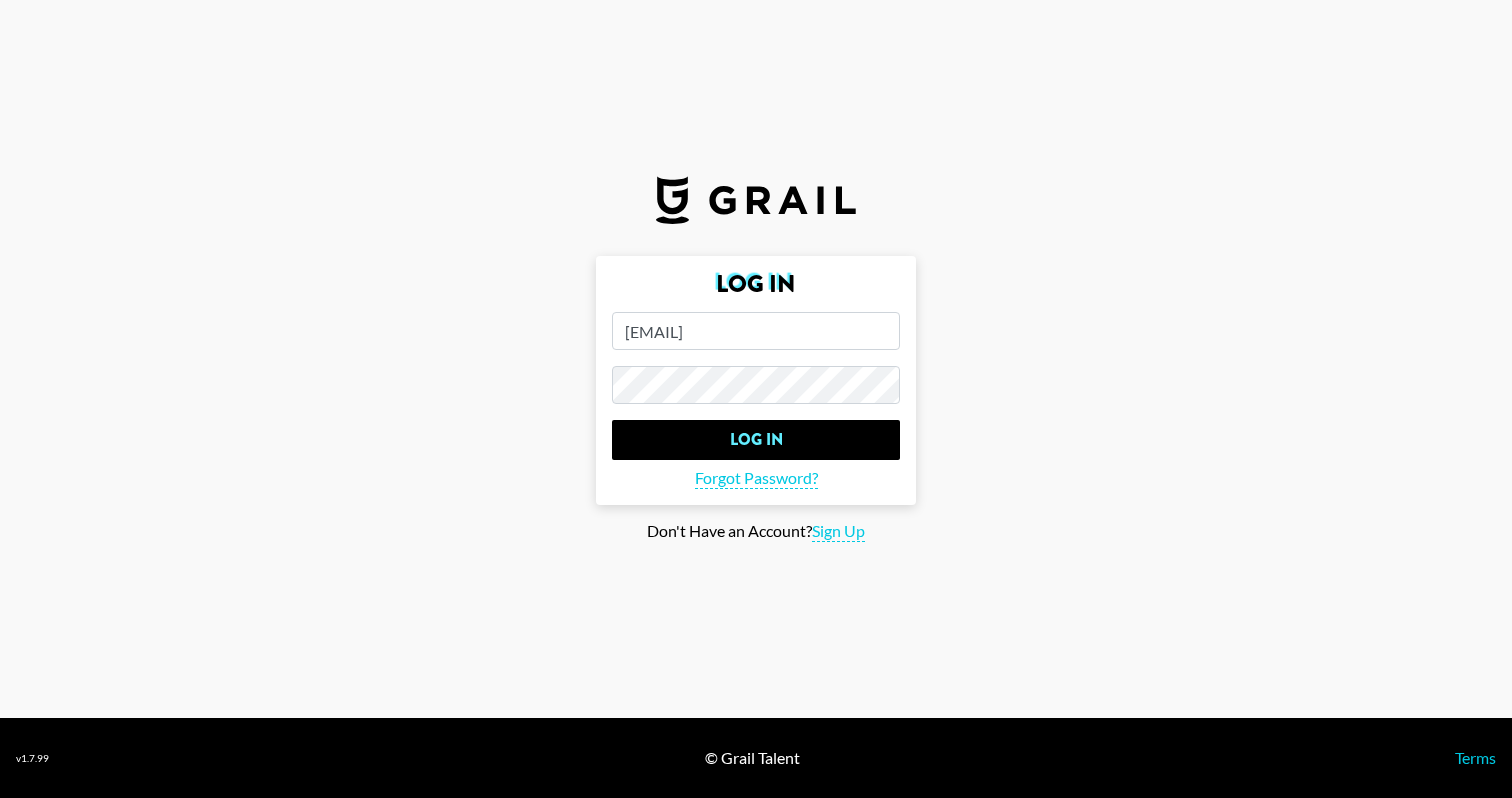 scroll, scrollTop: 0, scrollLeft: 0, axis: both 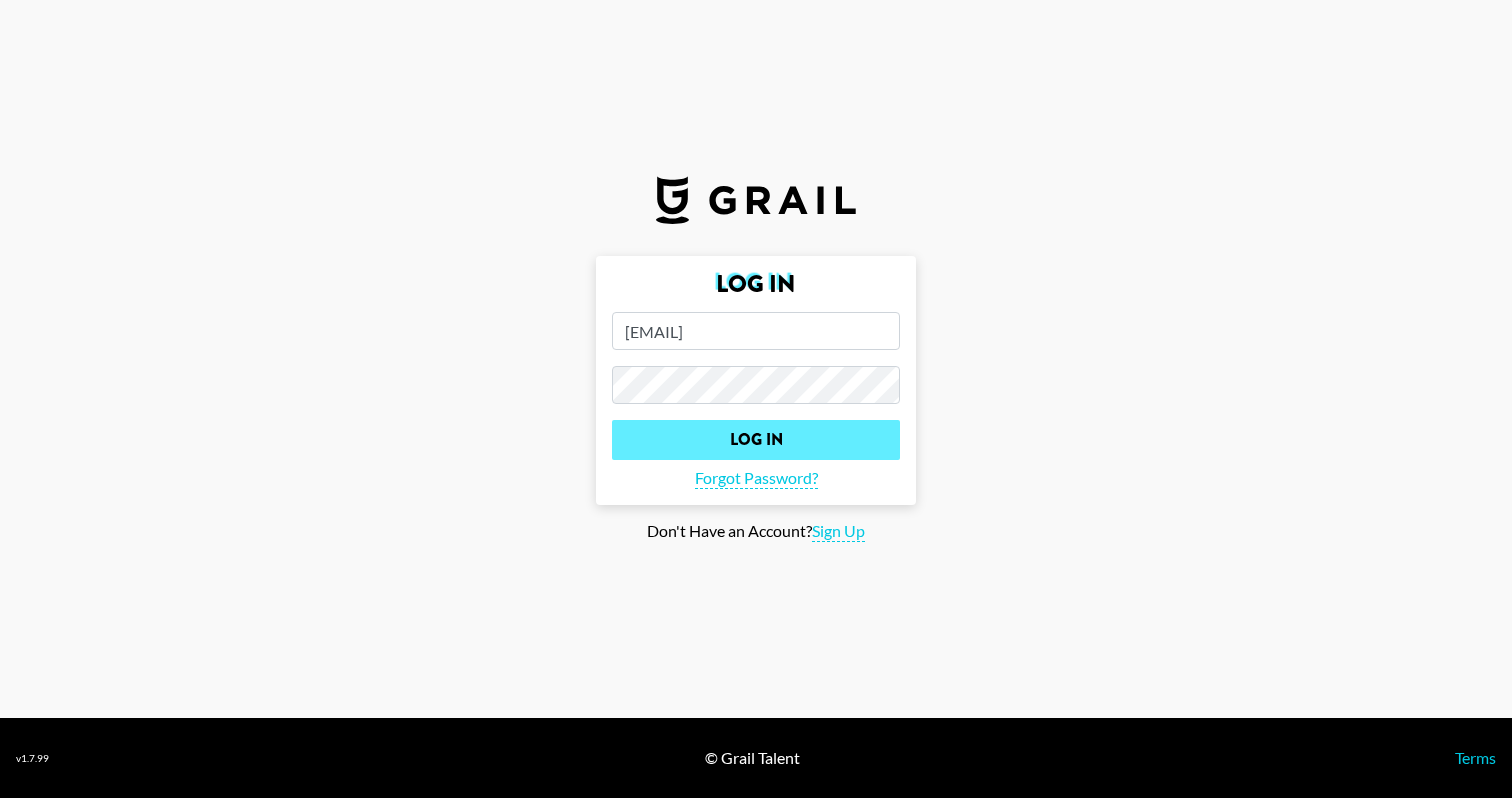 click on "Log In" at bounding box center (756, 440) 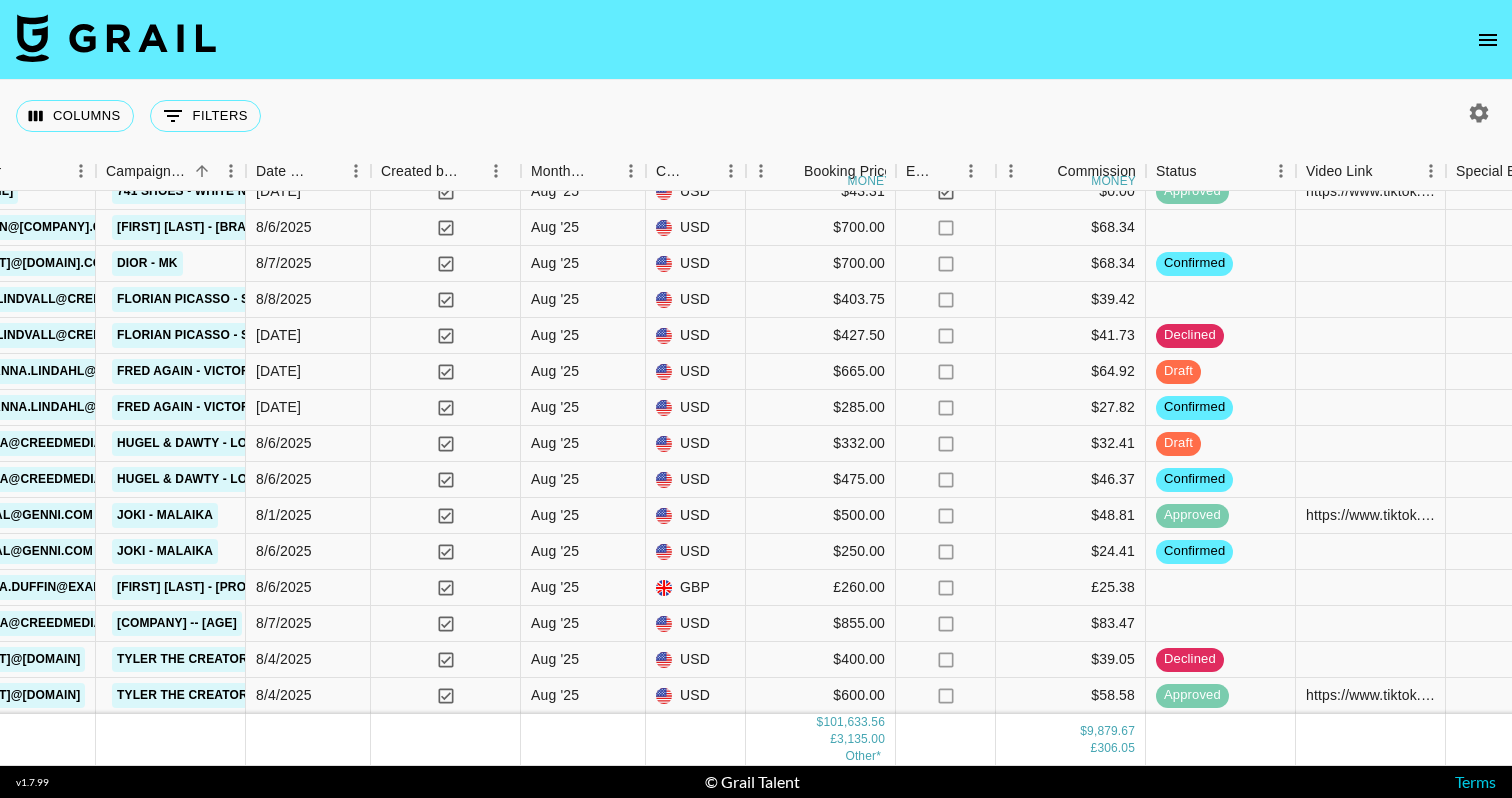 scroll, scrollTop: 5691, scrollLeft: 1119, axis: both 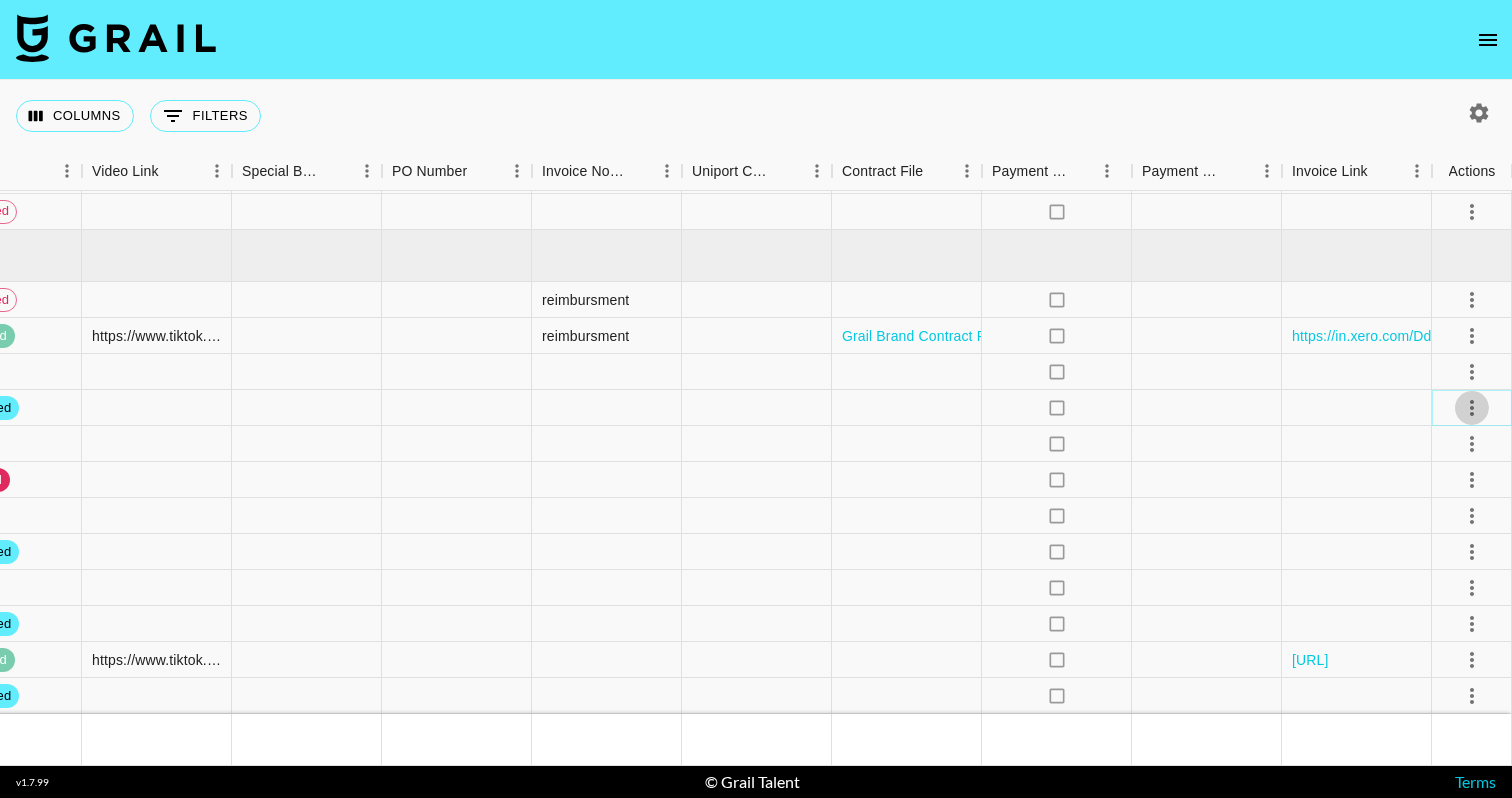 click 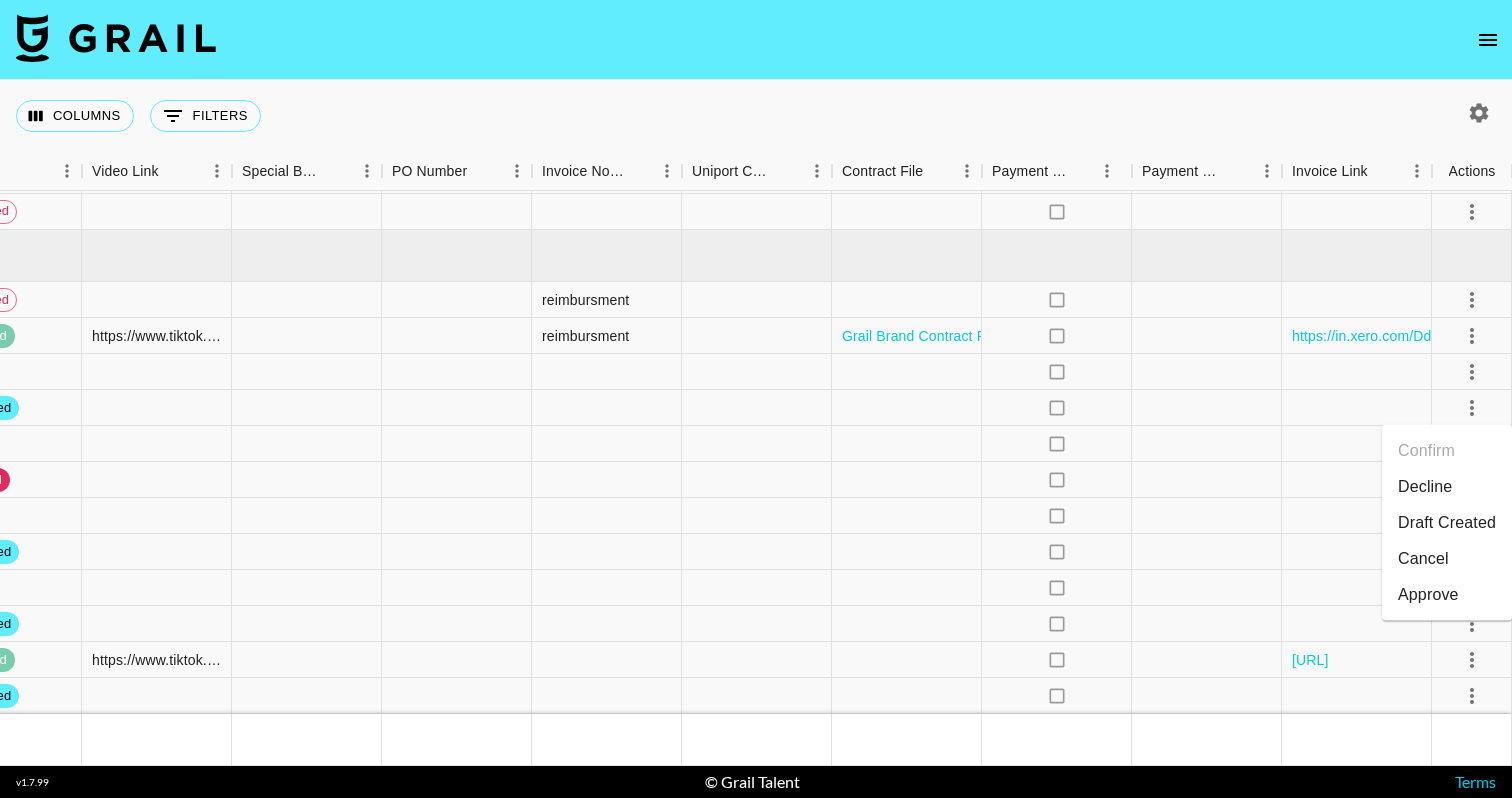 click on "Draft Created" at bounding box center [1447, 523] 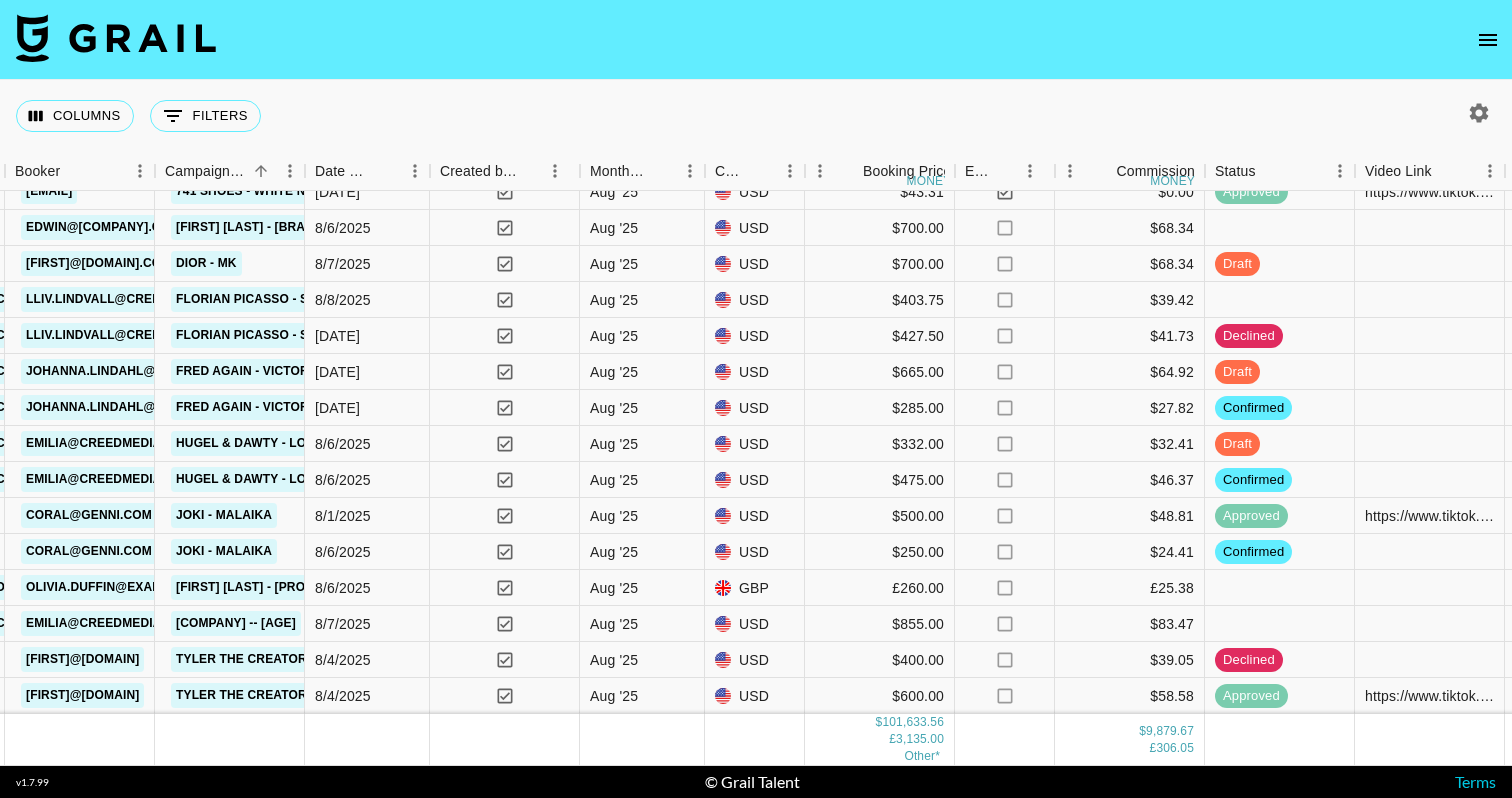 scroll, scrollTop: 5682, scrollLeft: 1060, axis: both 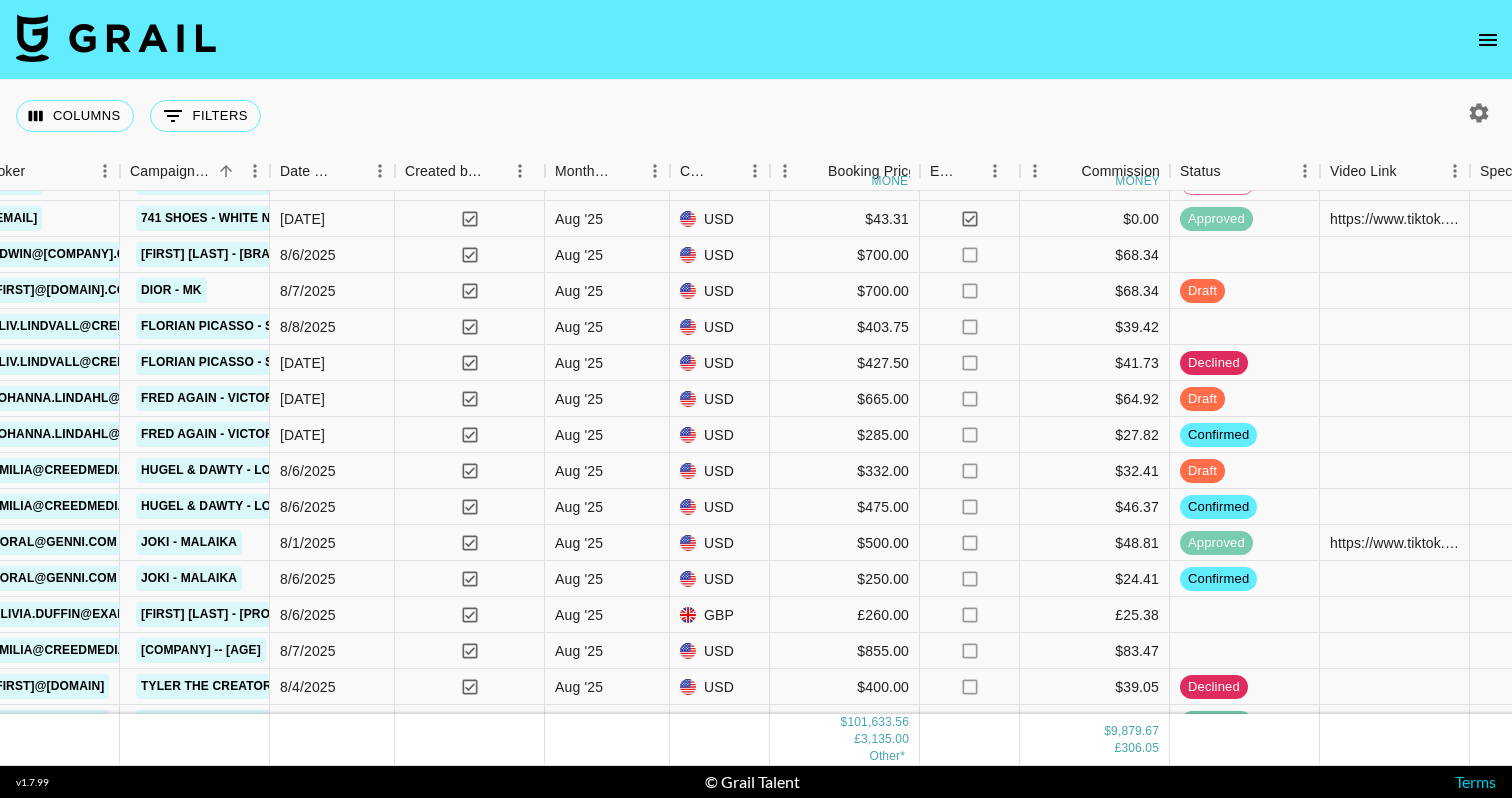click at bounding box center (756, 40) 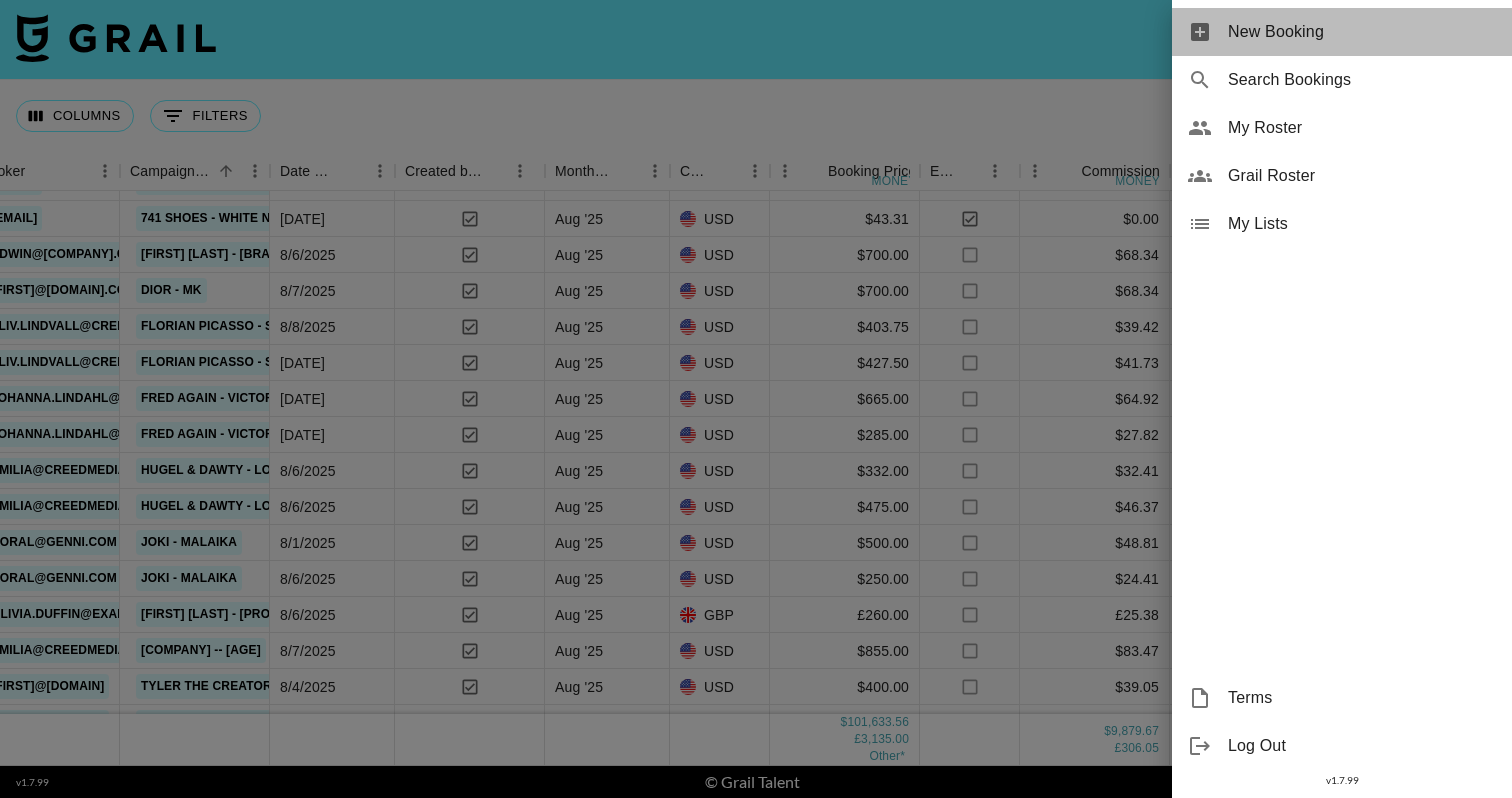 click on "New Booking" at bounding box center (1362, 32) 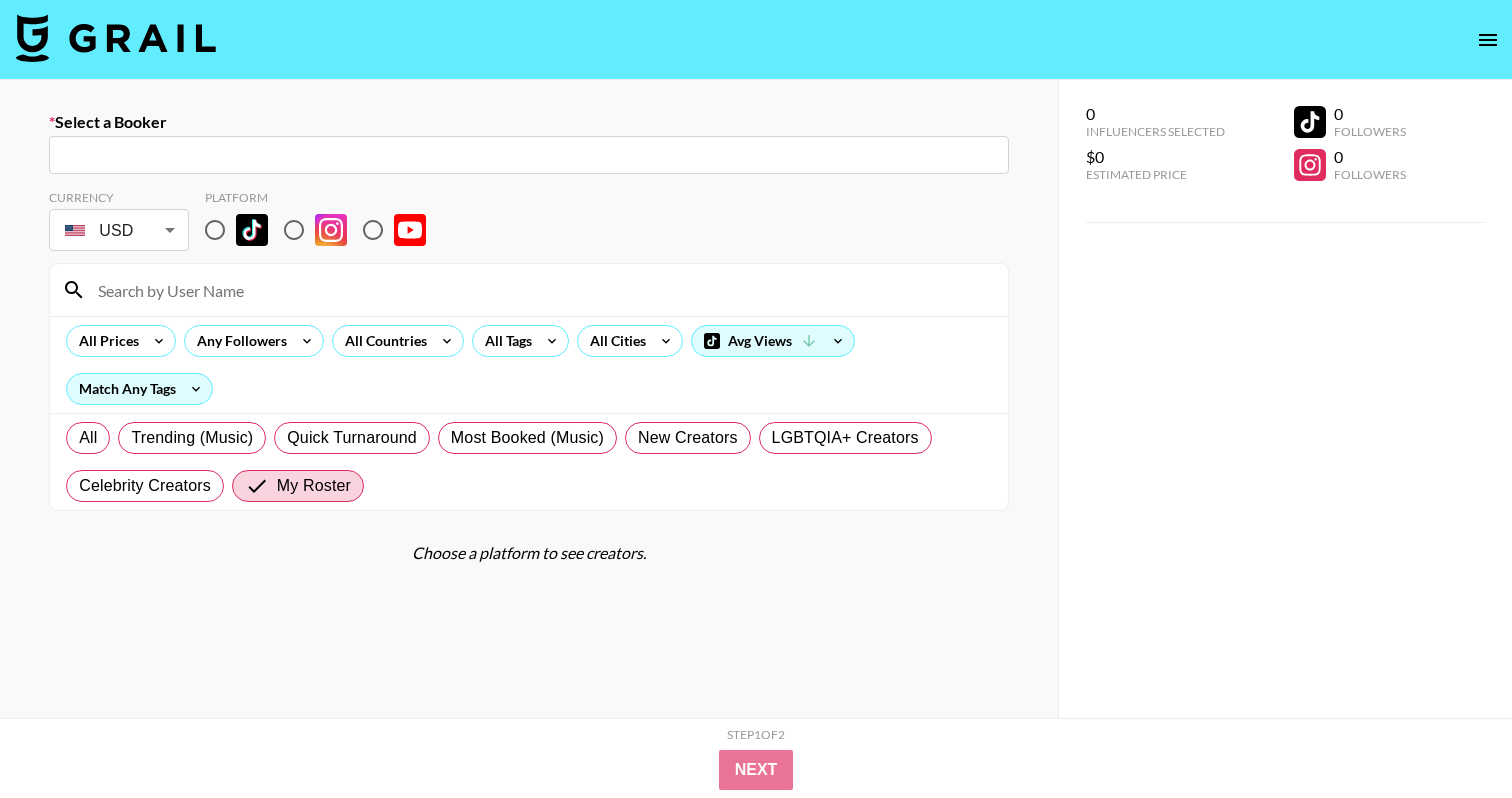 click on "Currency USD USD ​ Platform All Prices Any Followers All Countries All Tags All Cities Avg Views Match Any Tags All Trending (Music) Quick Turnaround Most Booked (Music) New Creators LGBTQIA+ Creators Celebrity Creators My Roster" at bounding box center (529, 342) 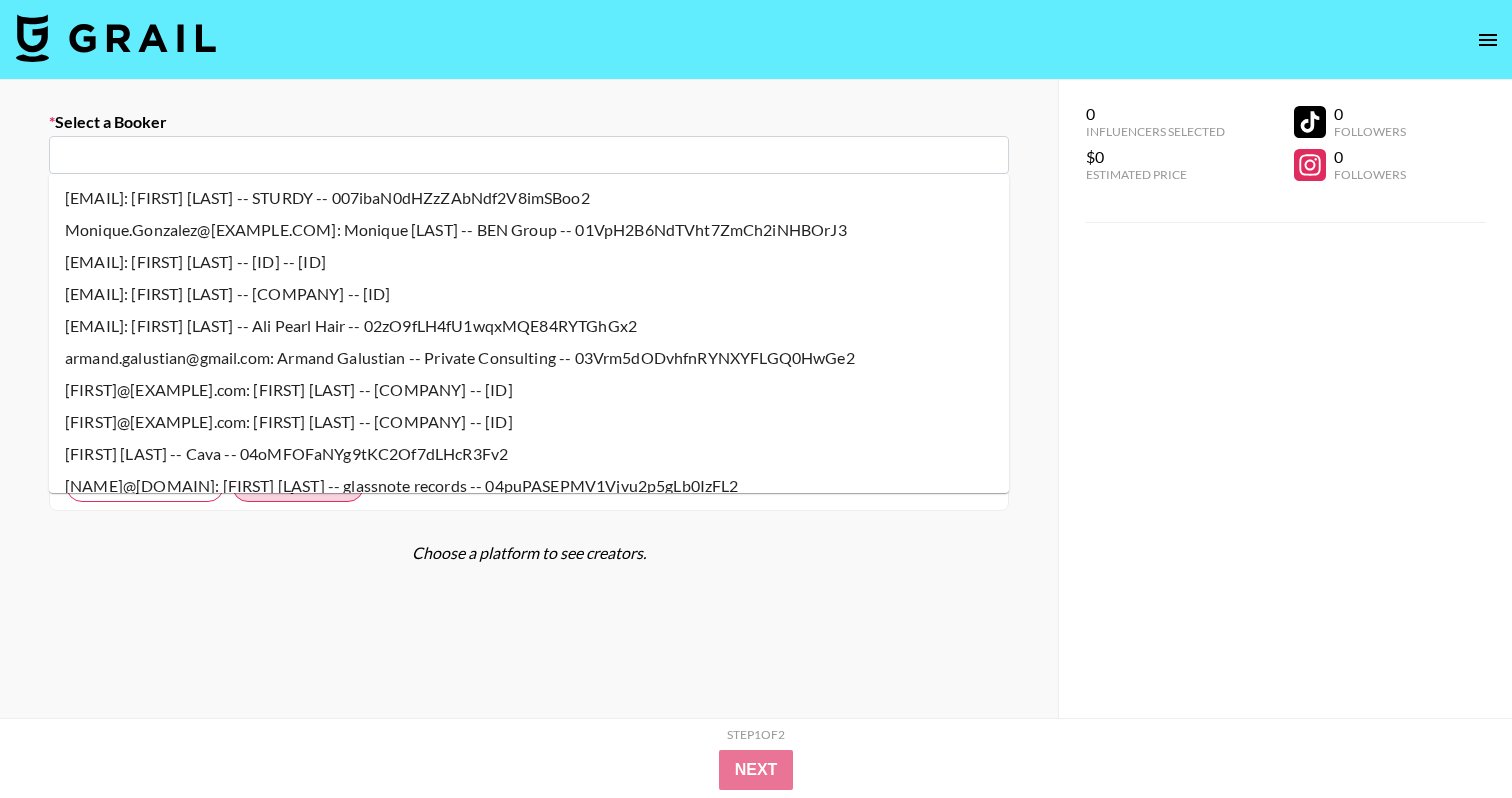 click at bounding box center [529, 155] 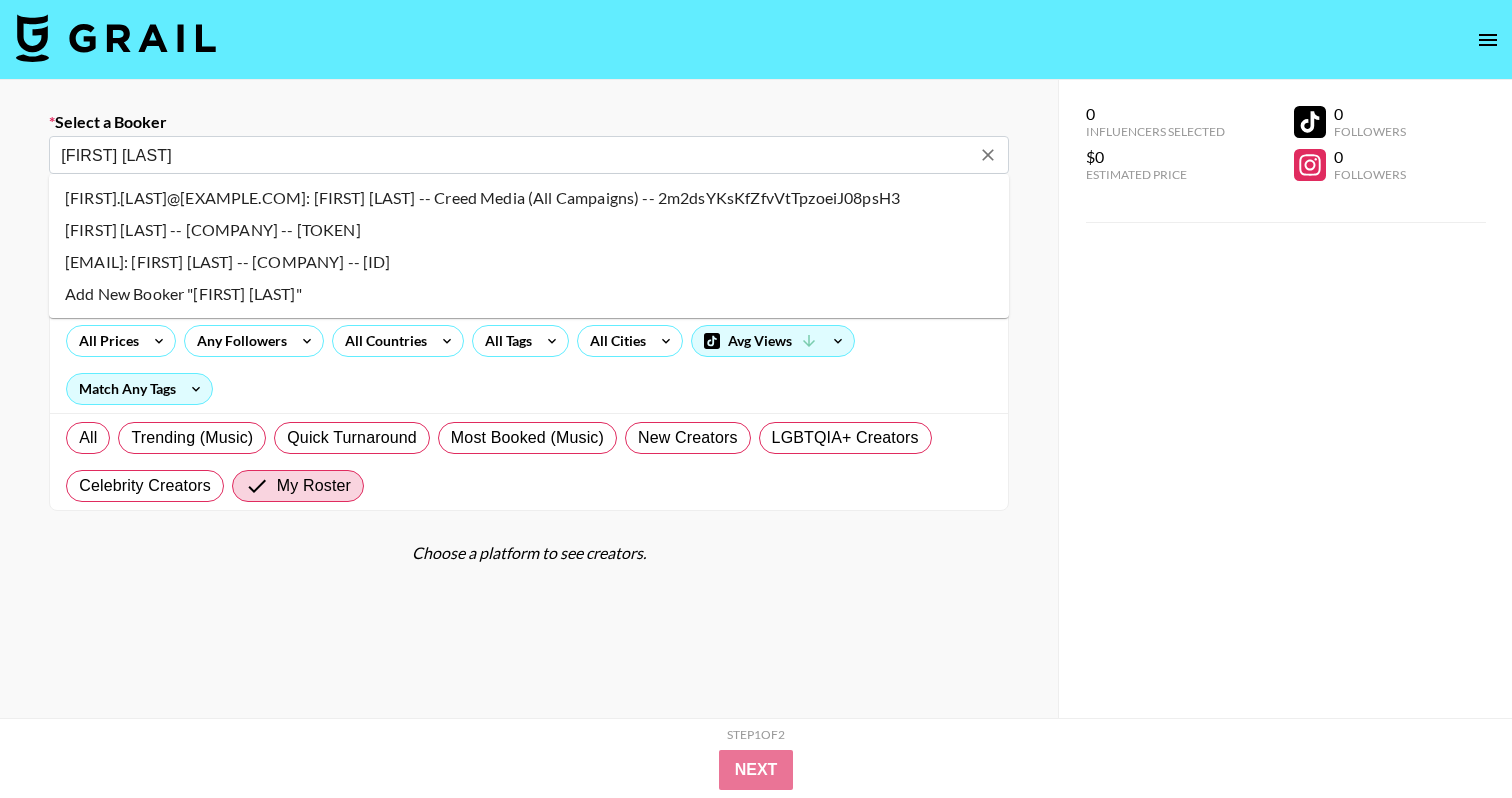 click on "[FIRST].[LAST]@[EXAMPLE.COM]: [FIRST] [LAST] -- Creed Media (All Campaigns) -- 2m2dsYKsKfZfvVtTpzoeiJ08psH3" at bounding box center [529, 198] 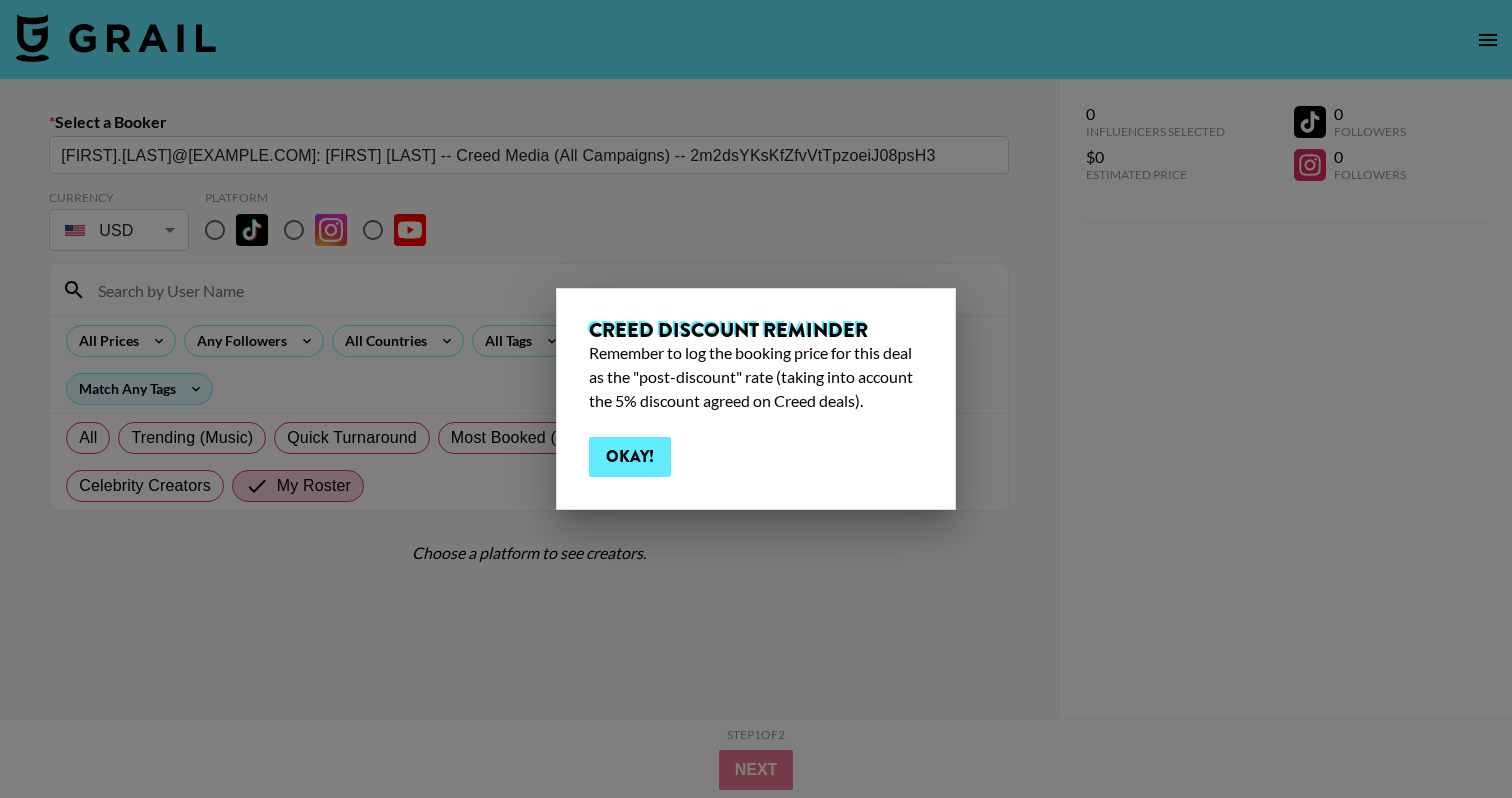 click on "Okay!" at bounding box center (630, 457) 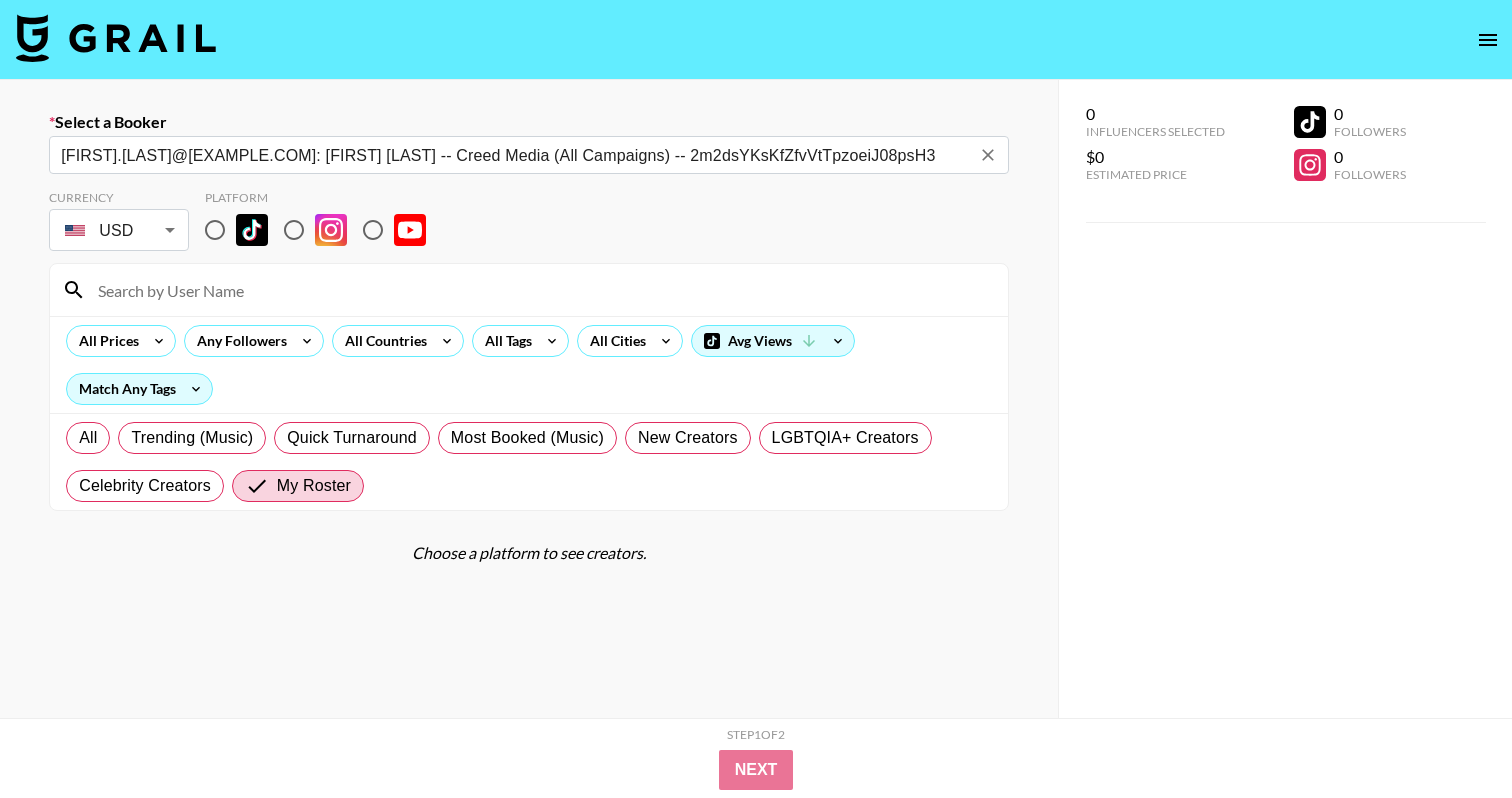 click at bounding box center [215, 230] 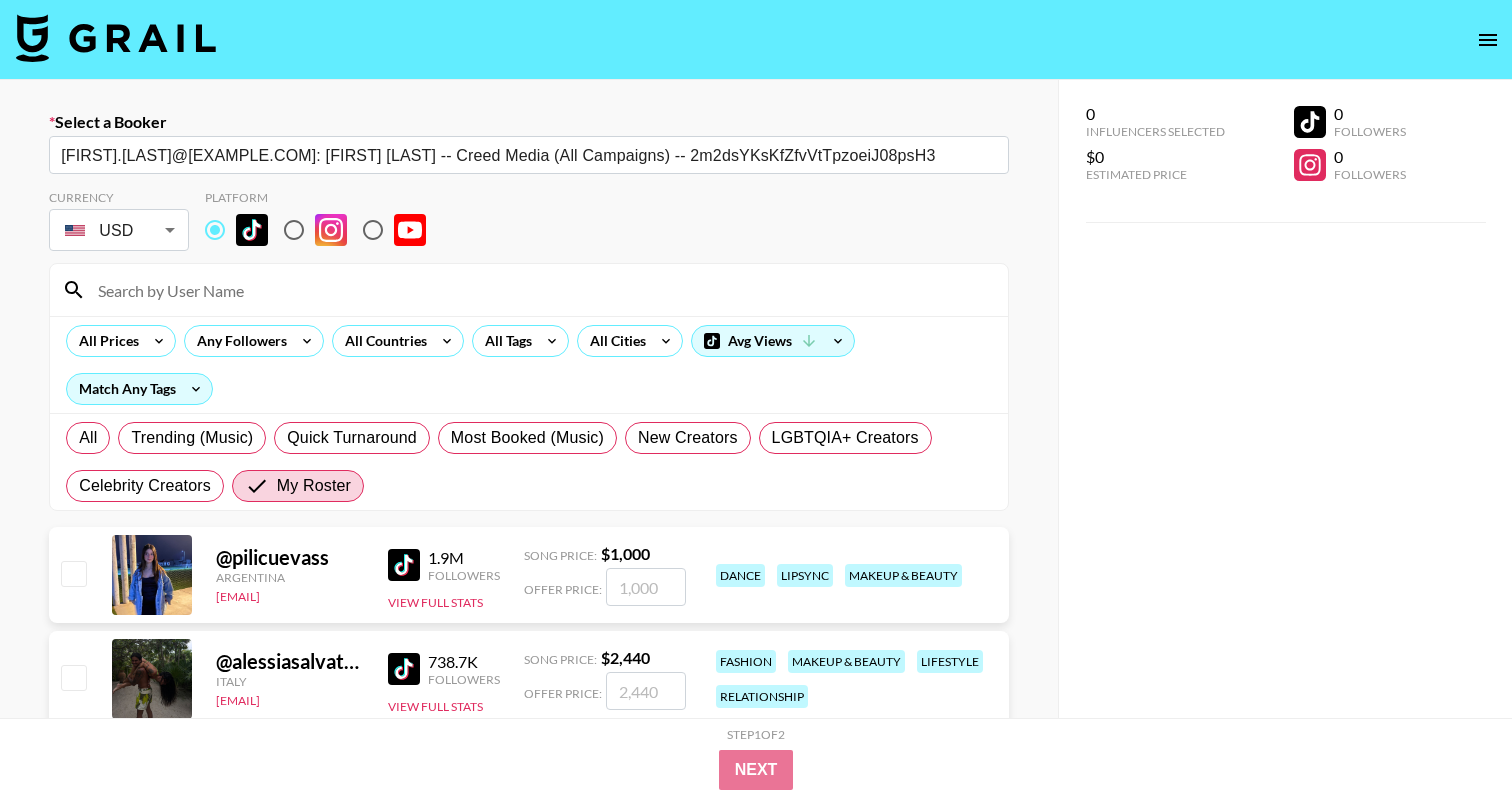 click at bounding box center (541, 290) 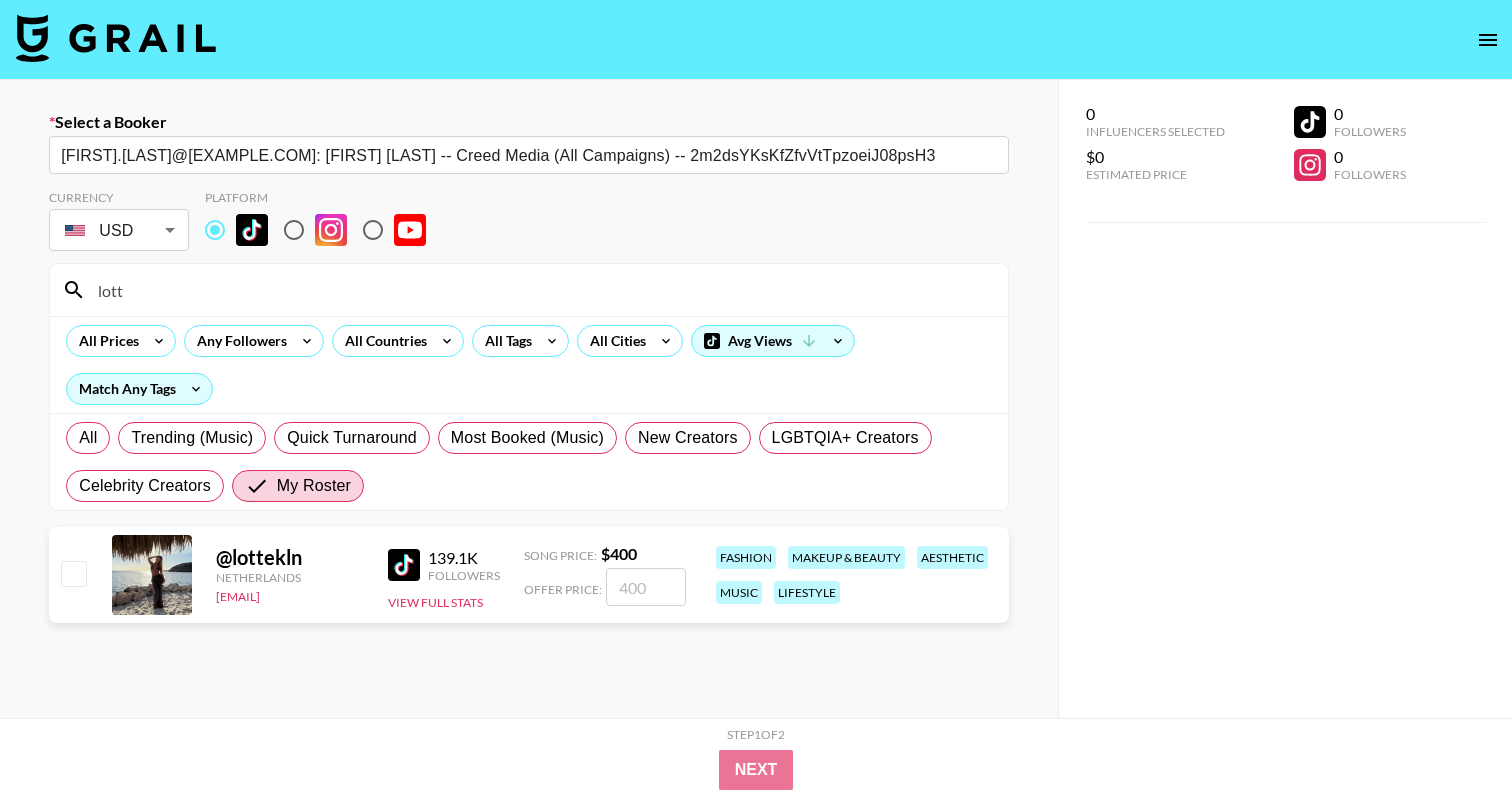 type on "lott" 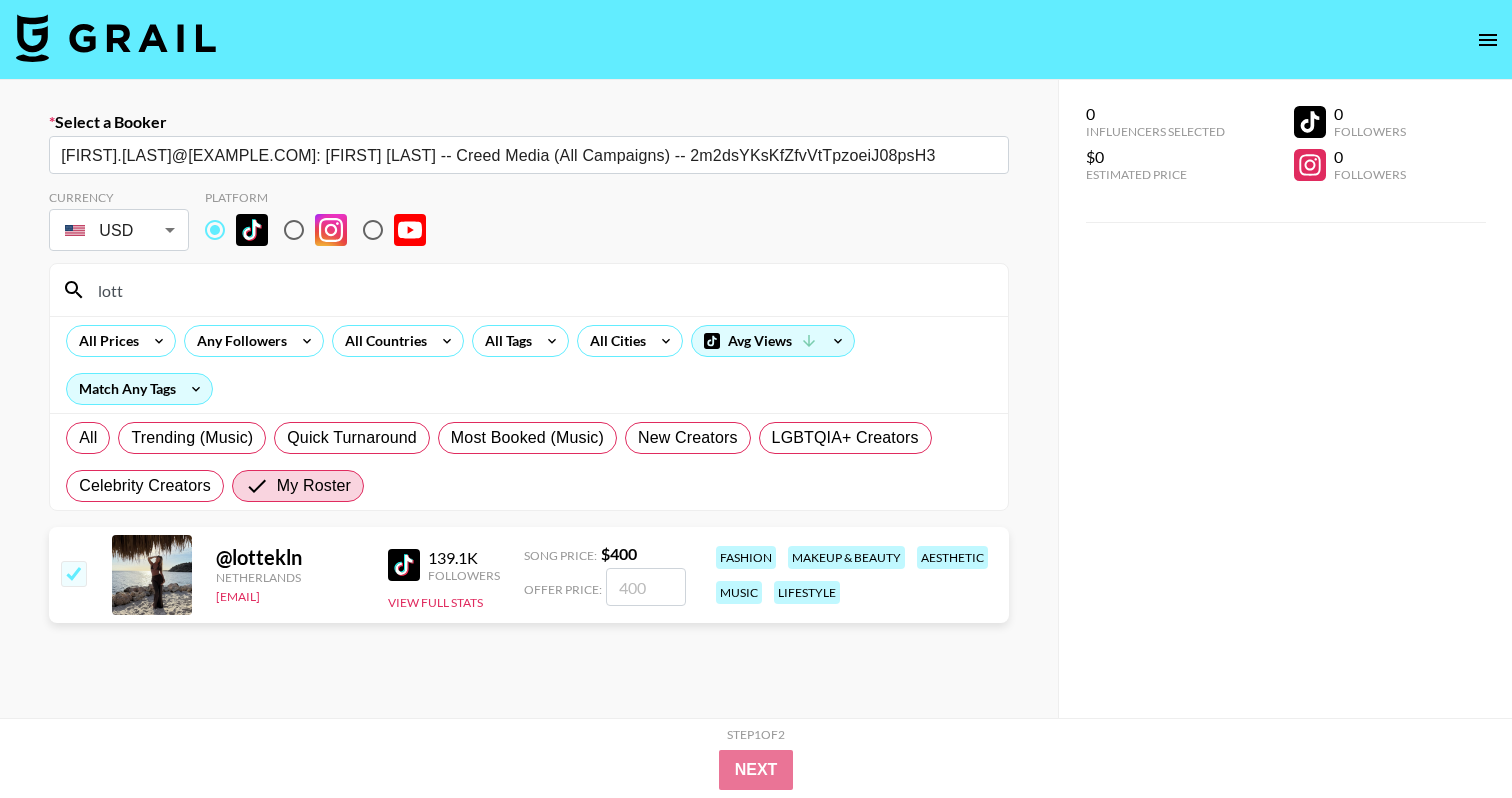 checkbox on "true" 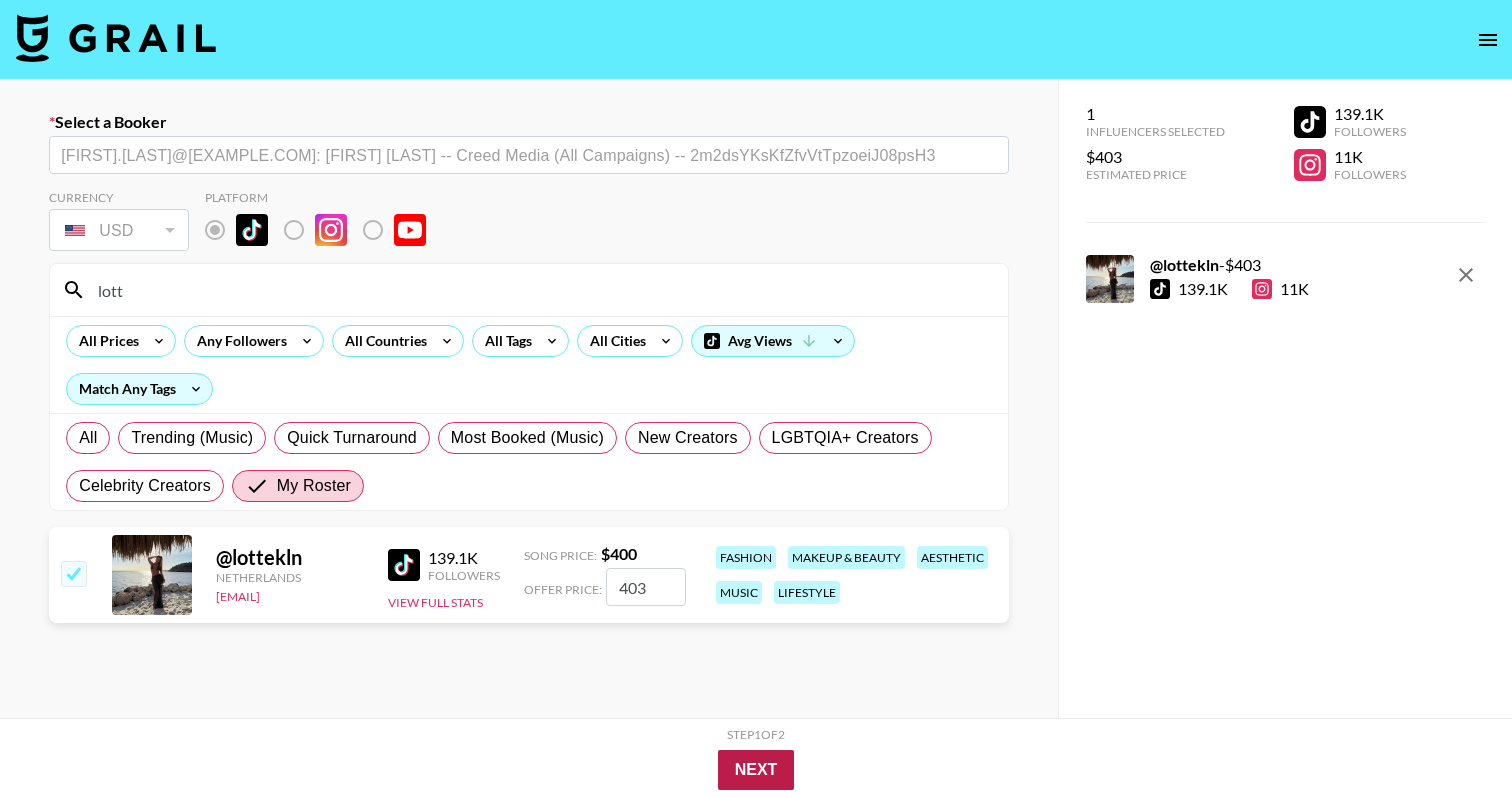 type on "403" 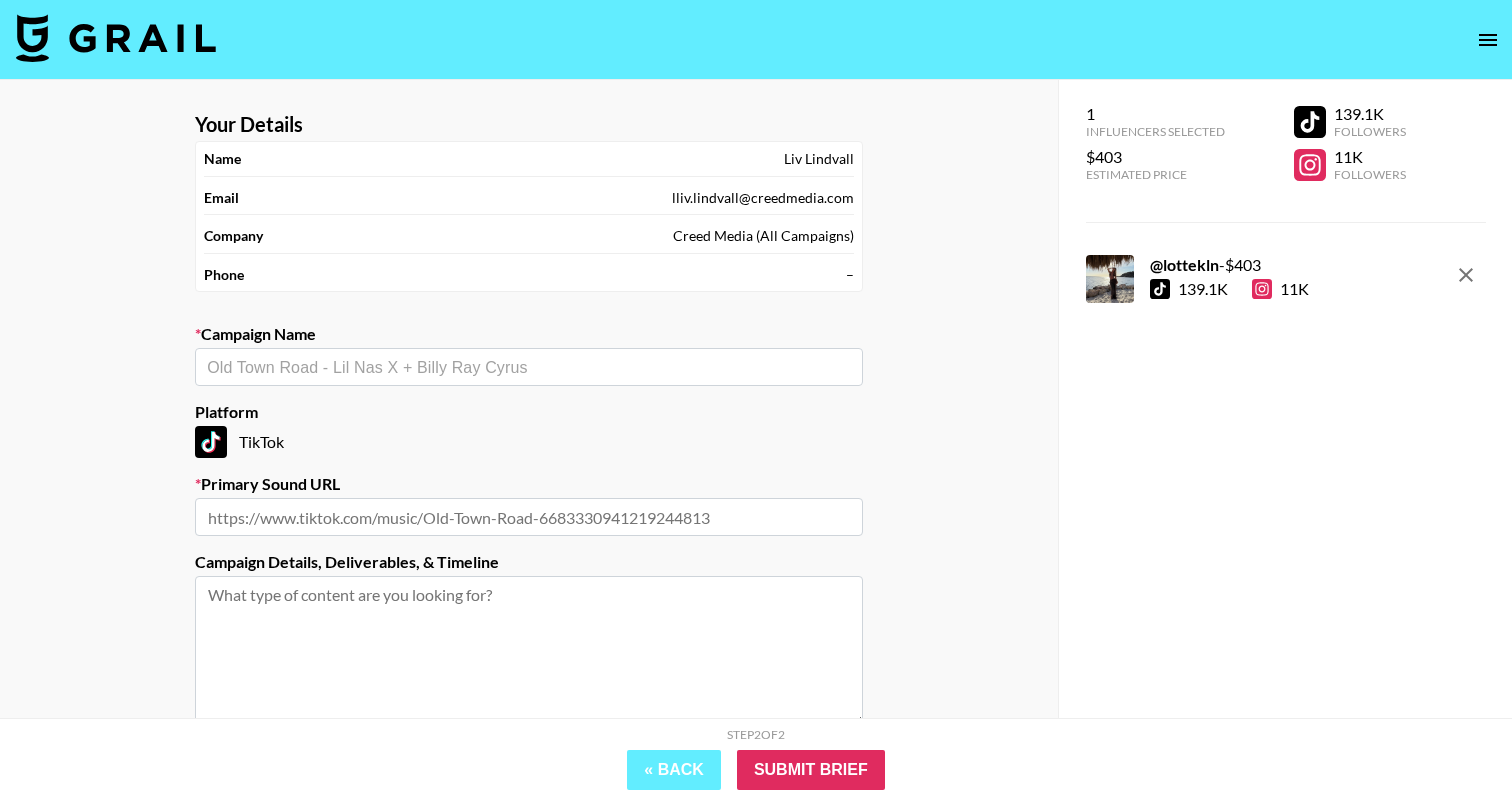 click on "Your Details Name [FIRST] [LAST] Email [EMAIL] Company [COMPANY] Phone – Campaign Name ​ Platform TikTok Primary Sound URL Campaign Details, Deliverables, & Timeline Are you interested in Boosting posts for this campaign? Yes, please reach out to me about Boosting" at bounding box center [529, 476] 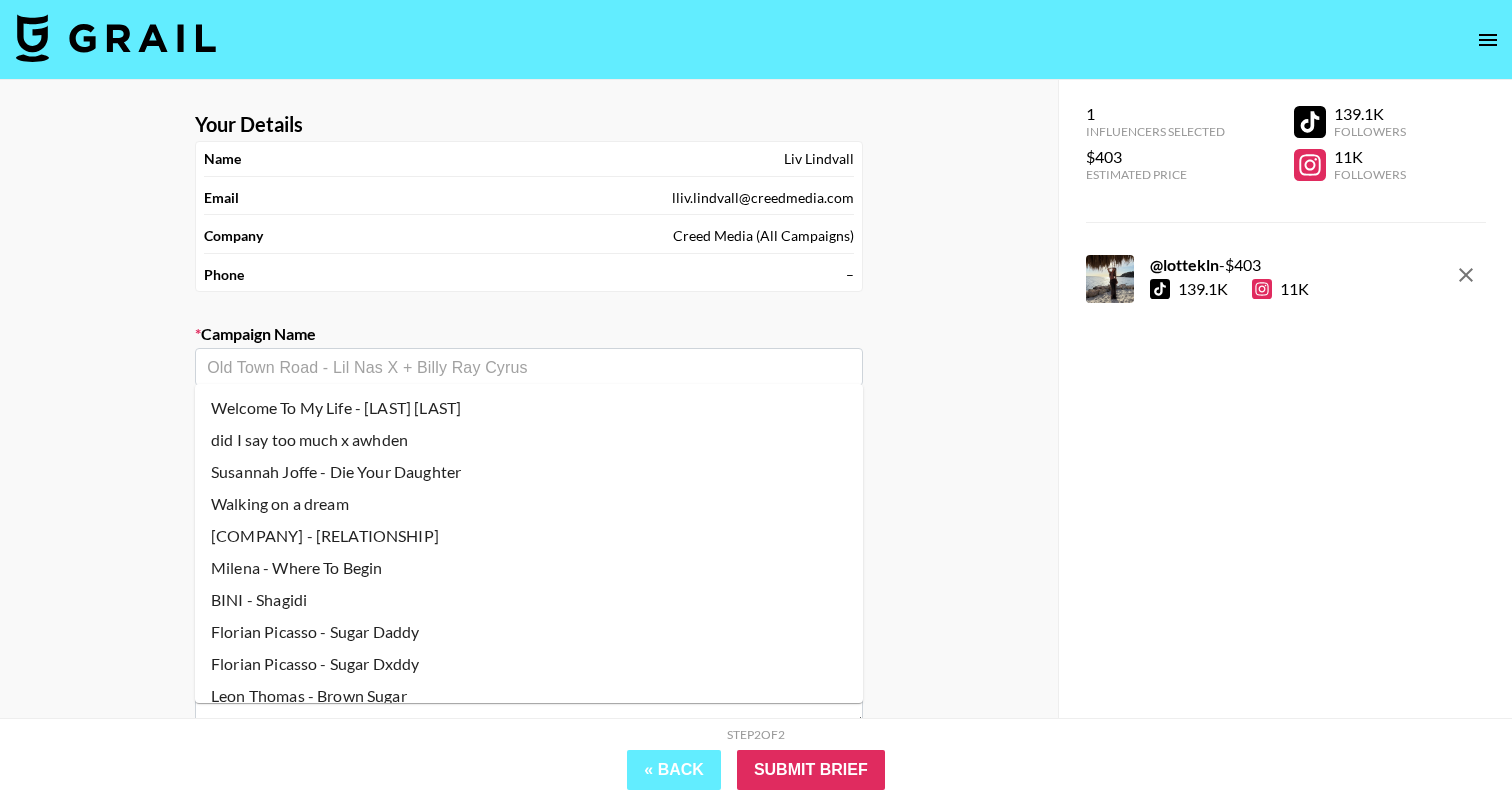 click at bounding box center [529, 367] 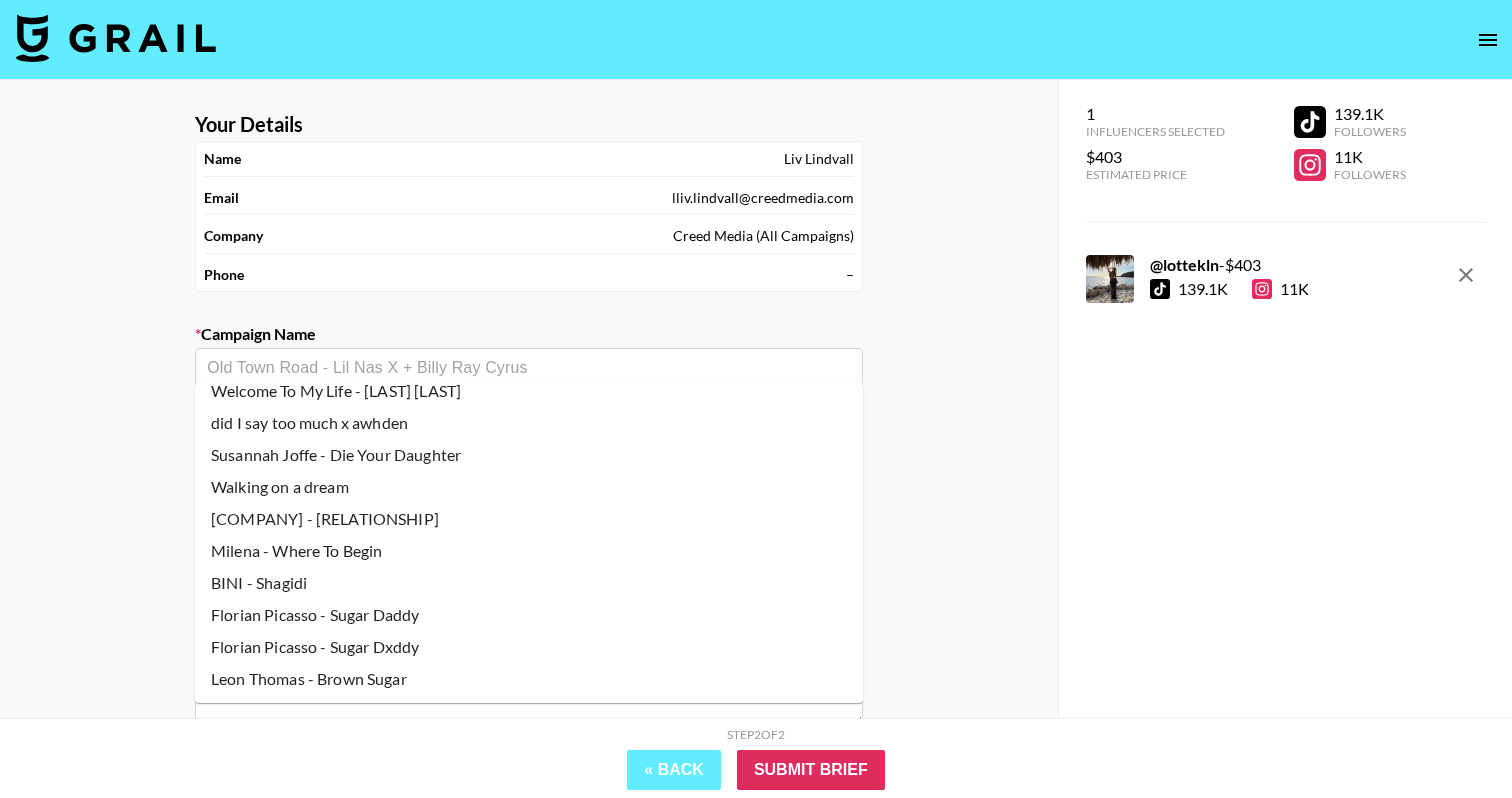 scroll, scrollTop: 17, scrollLeft: 0, axis: vertical 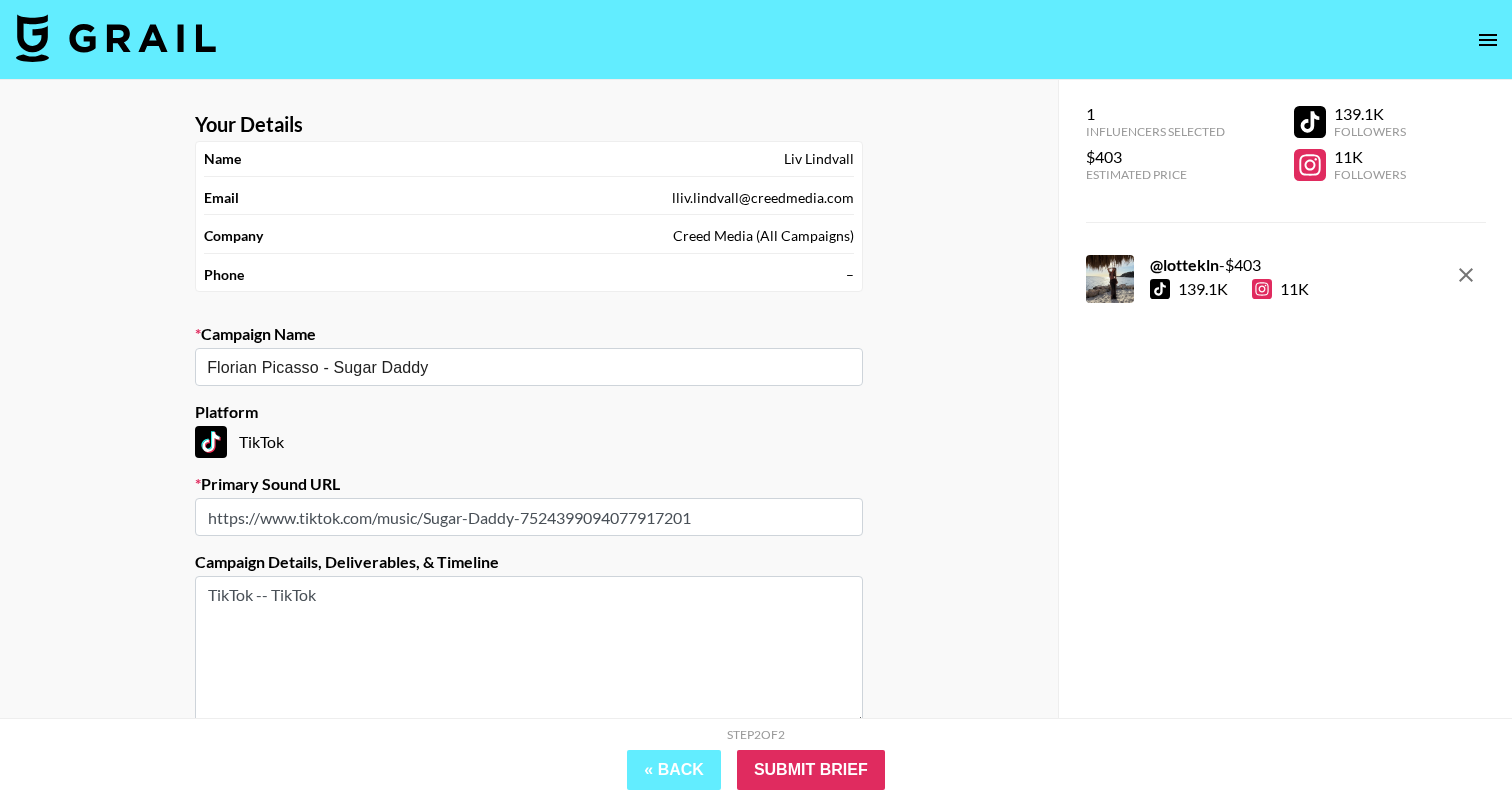 drag, startPoint x: 256, startPoint y: 595, endPoint x: 571, endPoint y: 576, distance: 315.5725 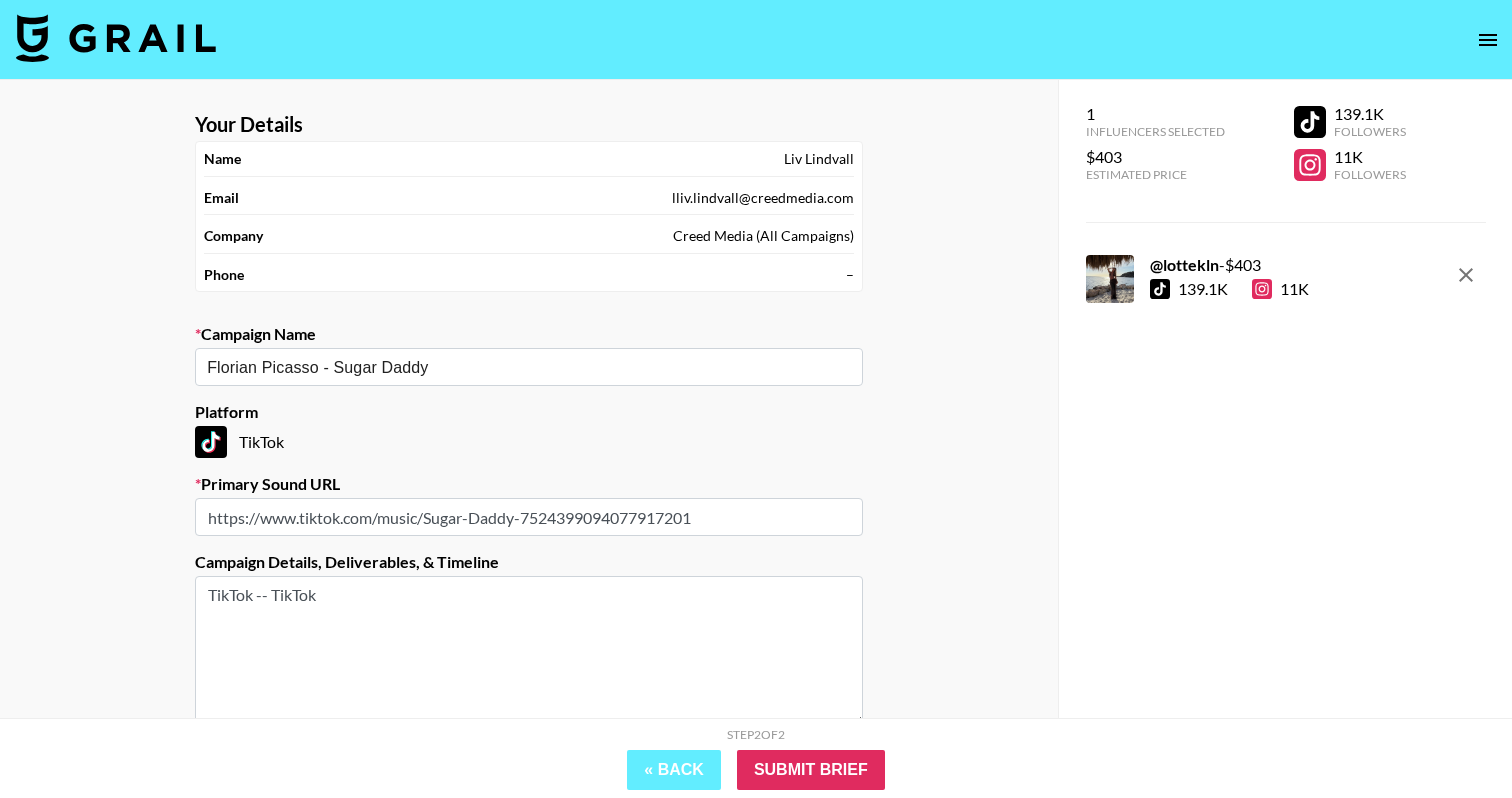 click on "Campaign Details, Deliverables, & Timeline" at bounding box center [529, 562] 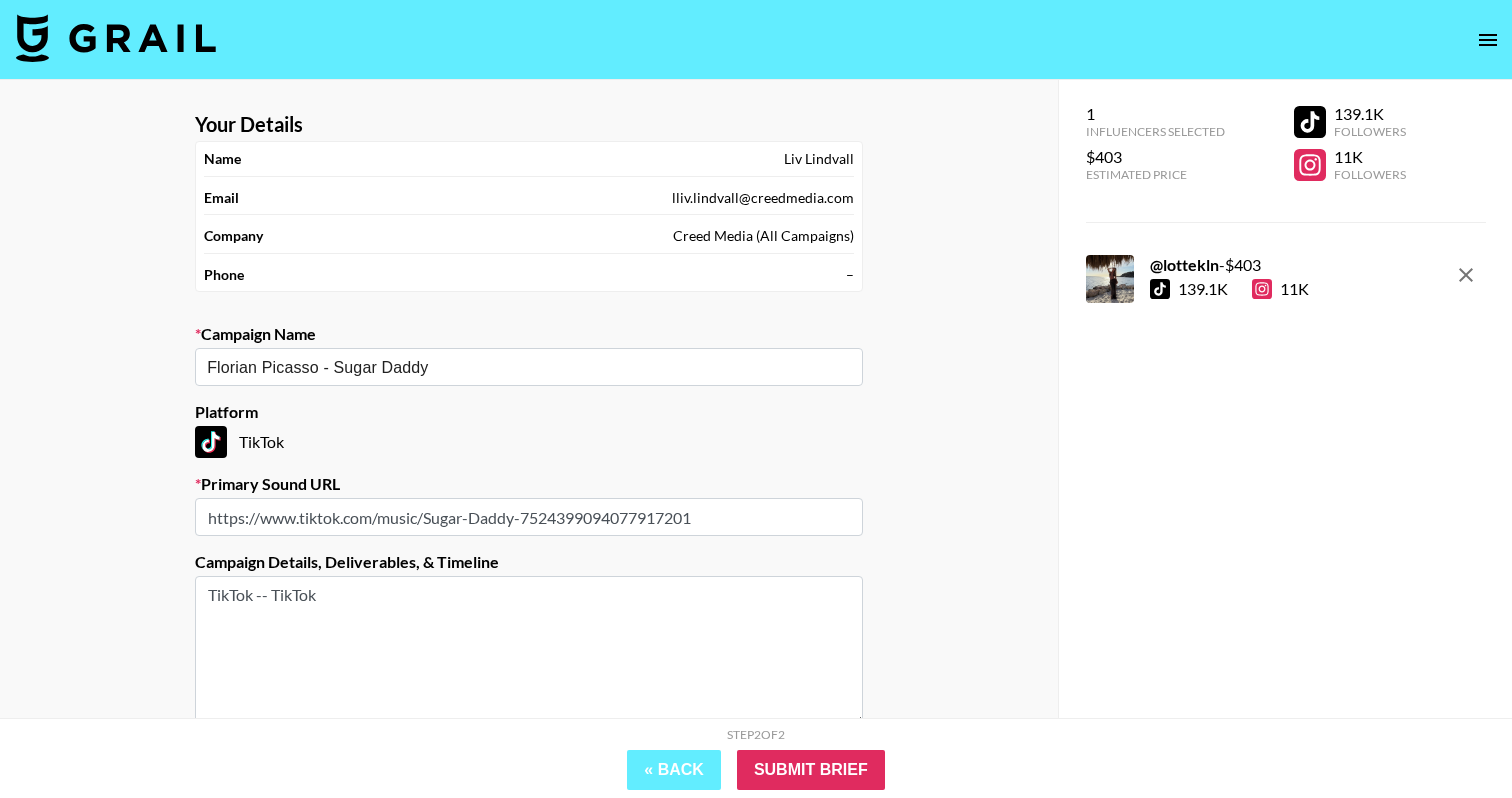 drag, startPoint x: 255, startPoint y: 593, endPoint x: 426, endPoint y: 593, distance: 171 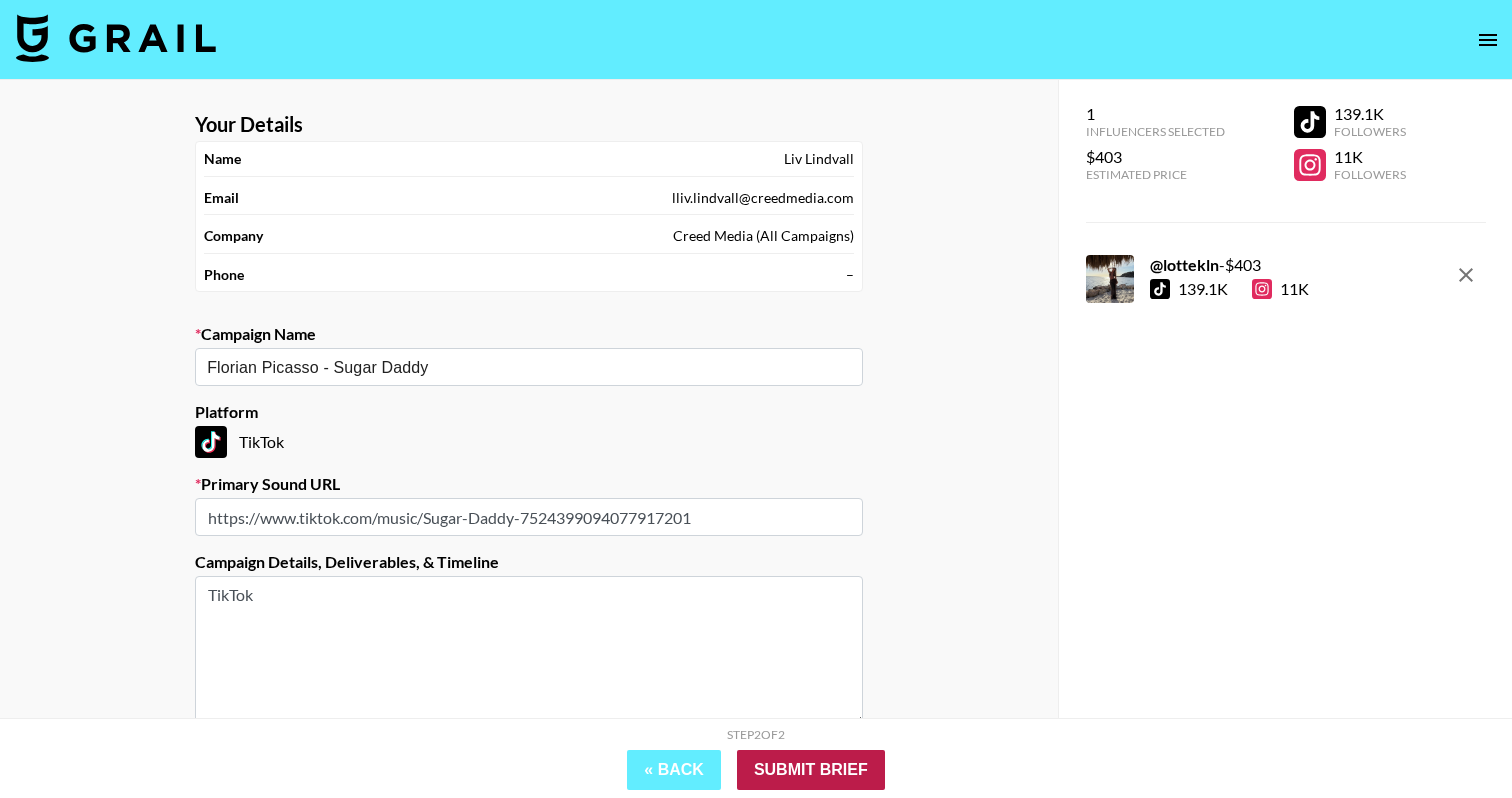 type on "TikTok" 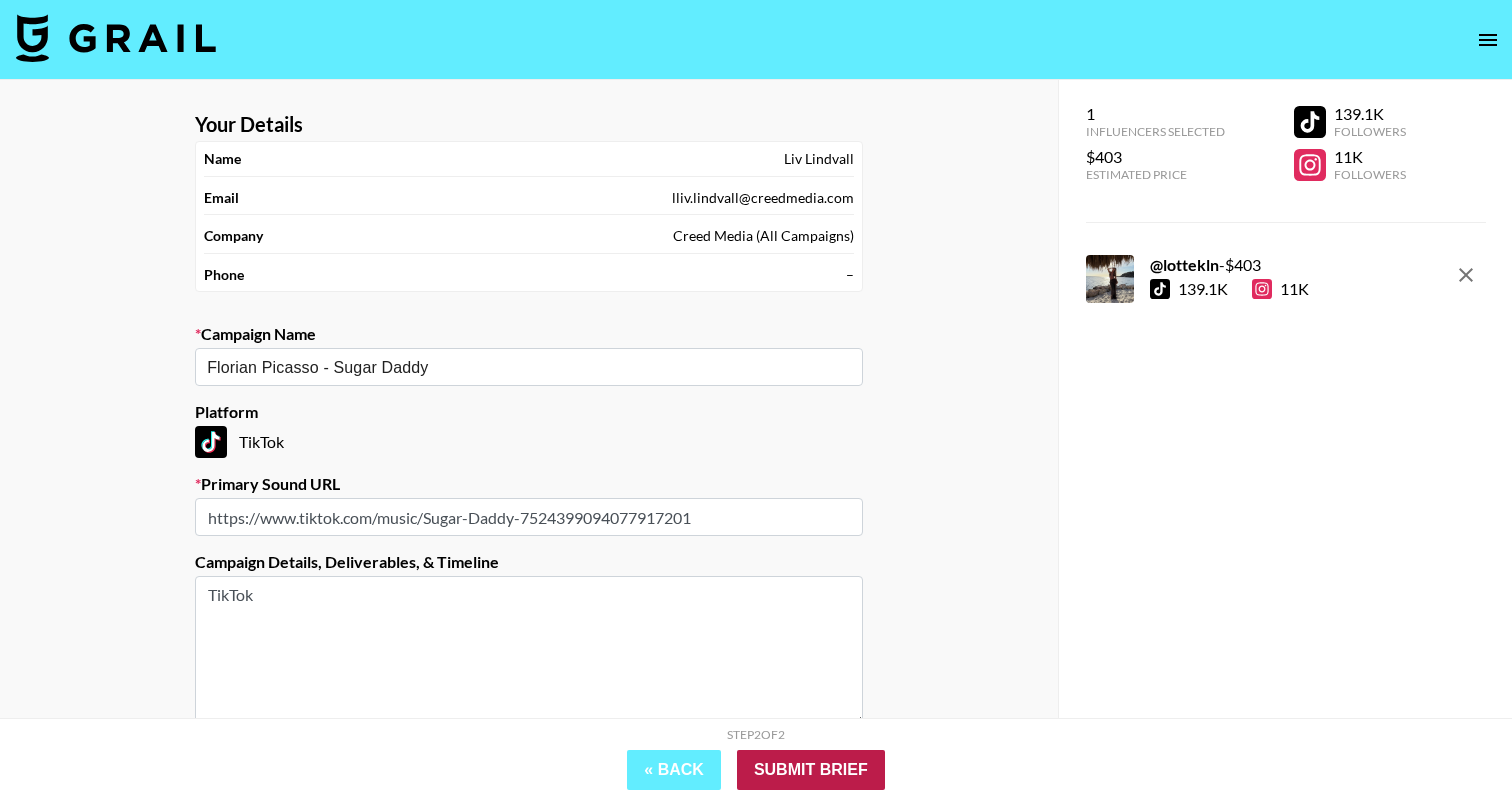 click on "Submit Brief" at bounding box center [811, 770] 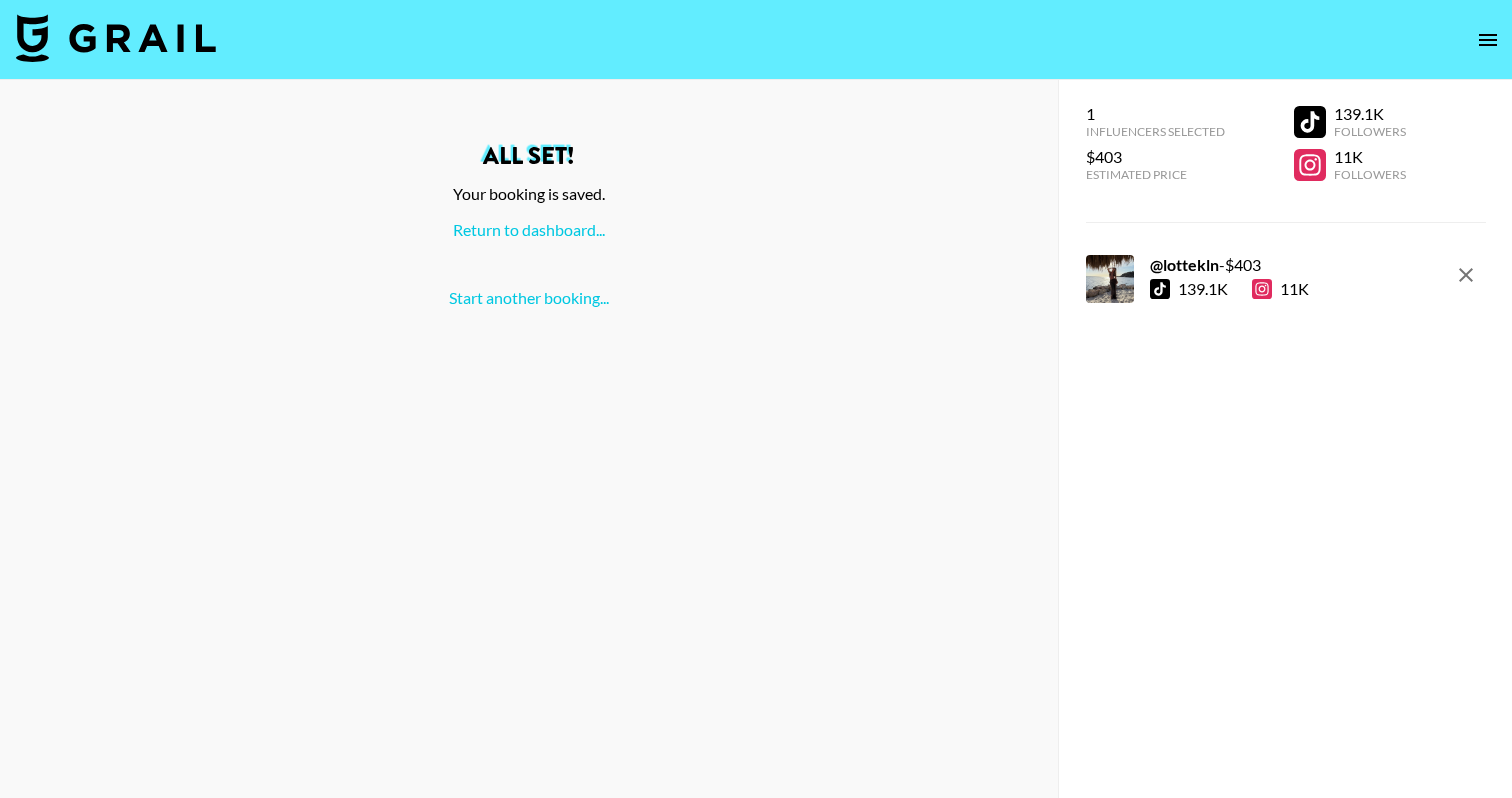 click at bounding box center [116, 38] 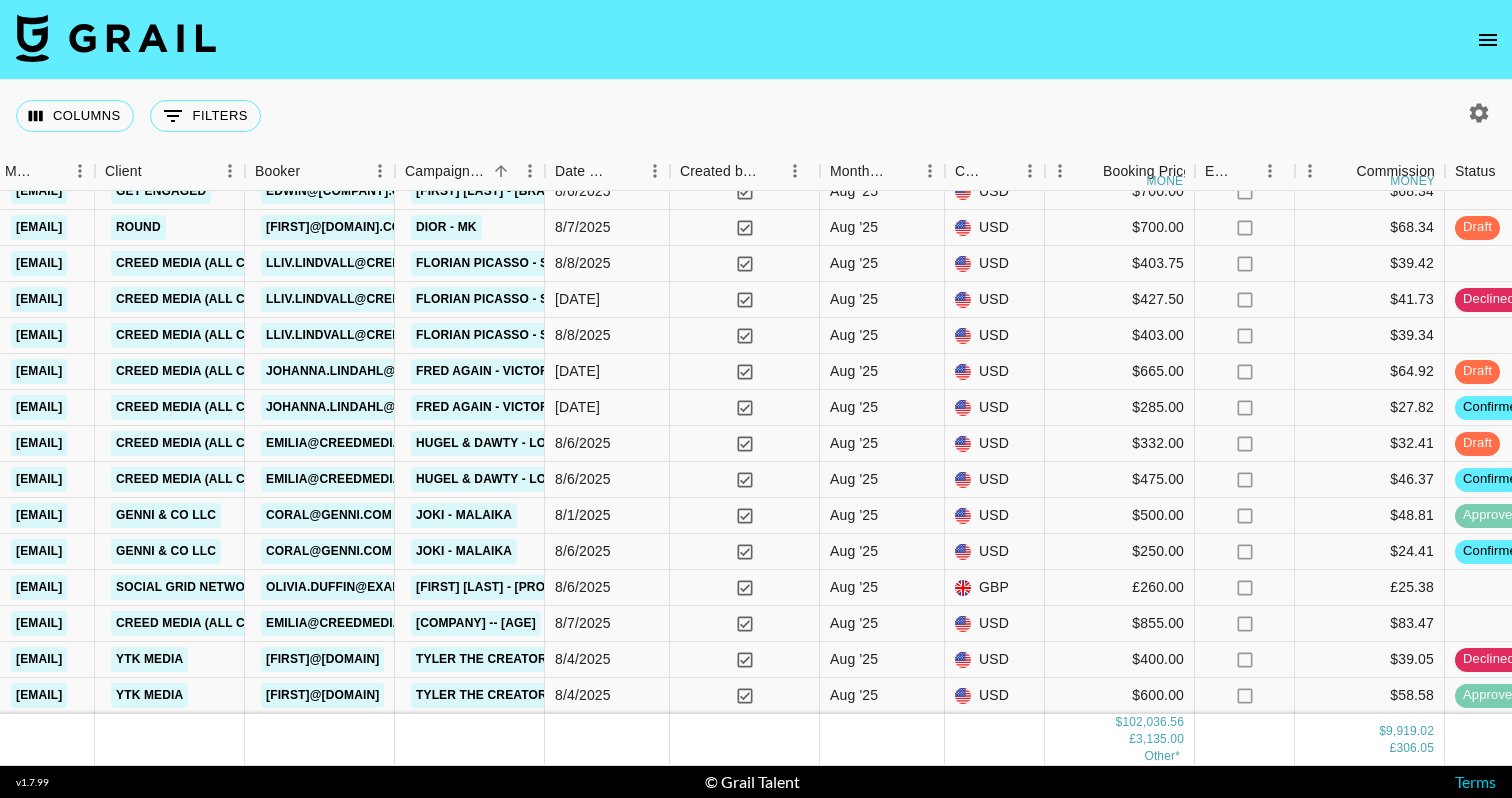 scroll, scrollTop: 5718, scrollLeft: 820, axis: both 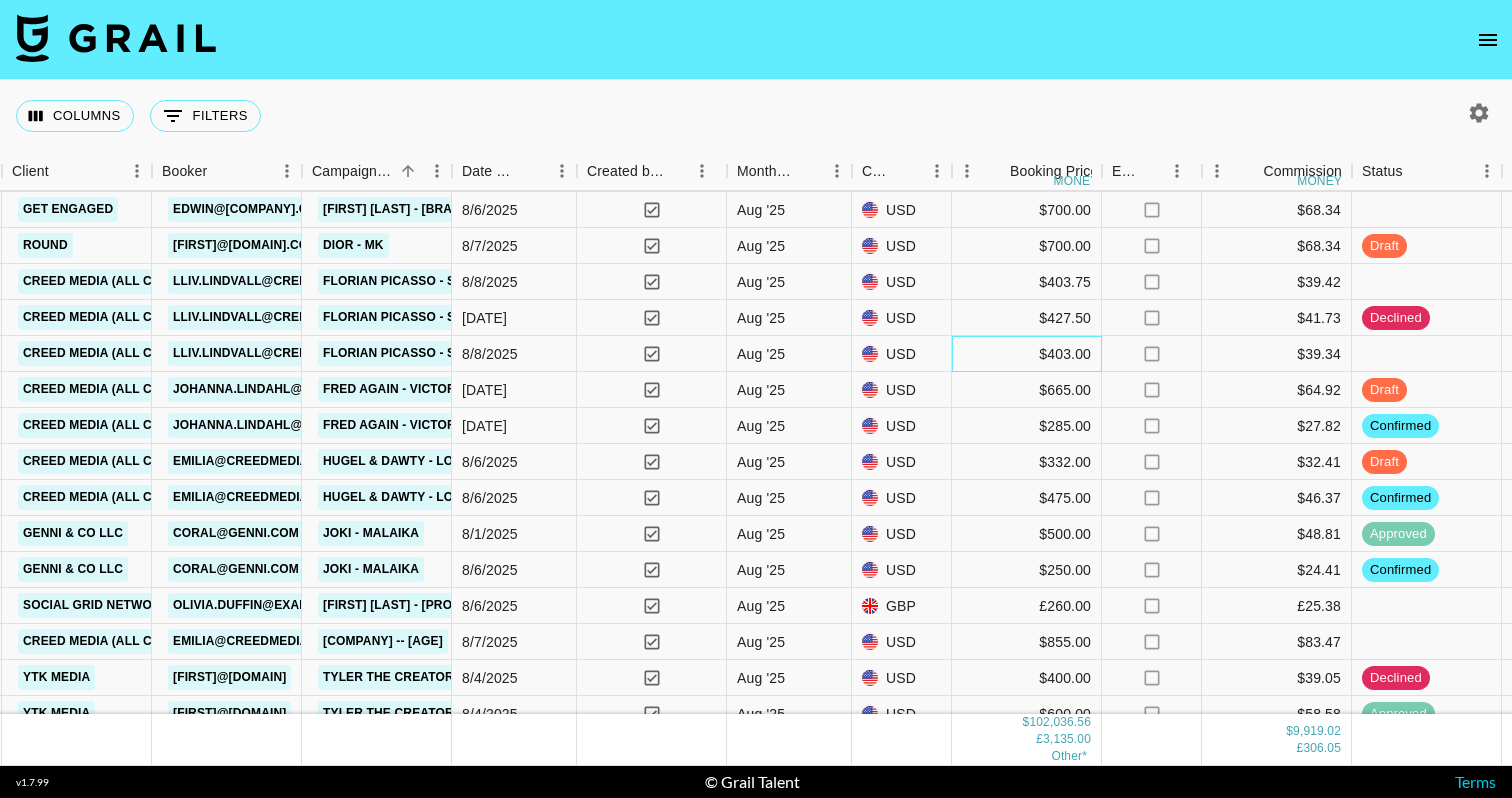 click on "$403.00" at bounding box center (1027, 354) 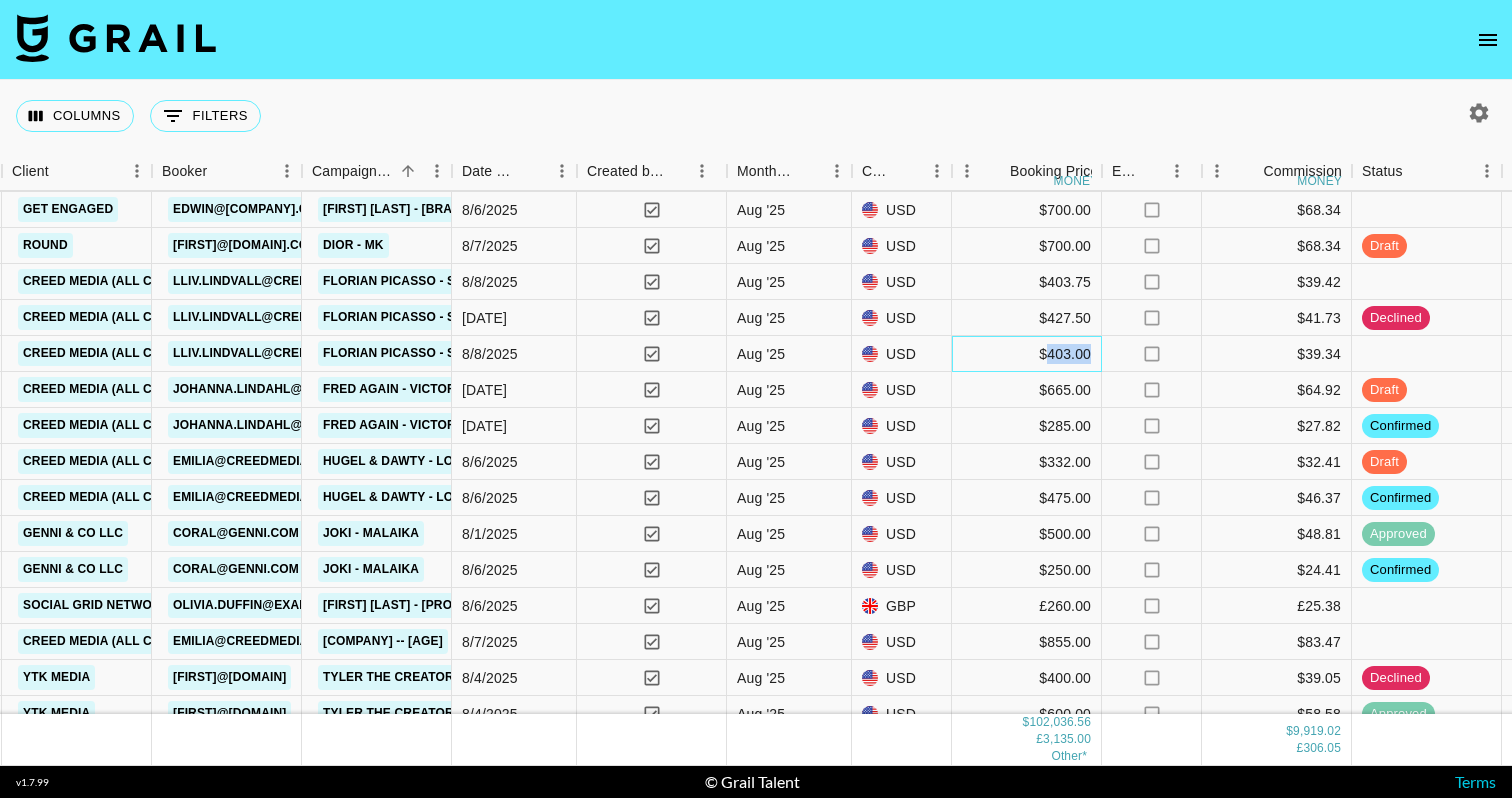 click on "$403.00" at bounding box center [1027, 354] 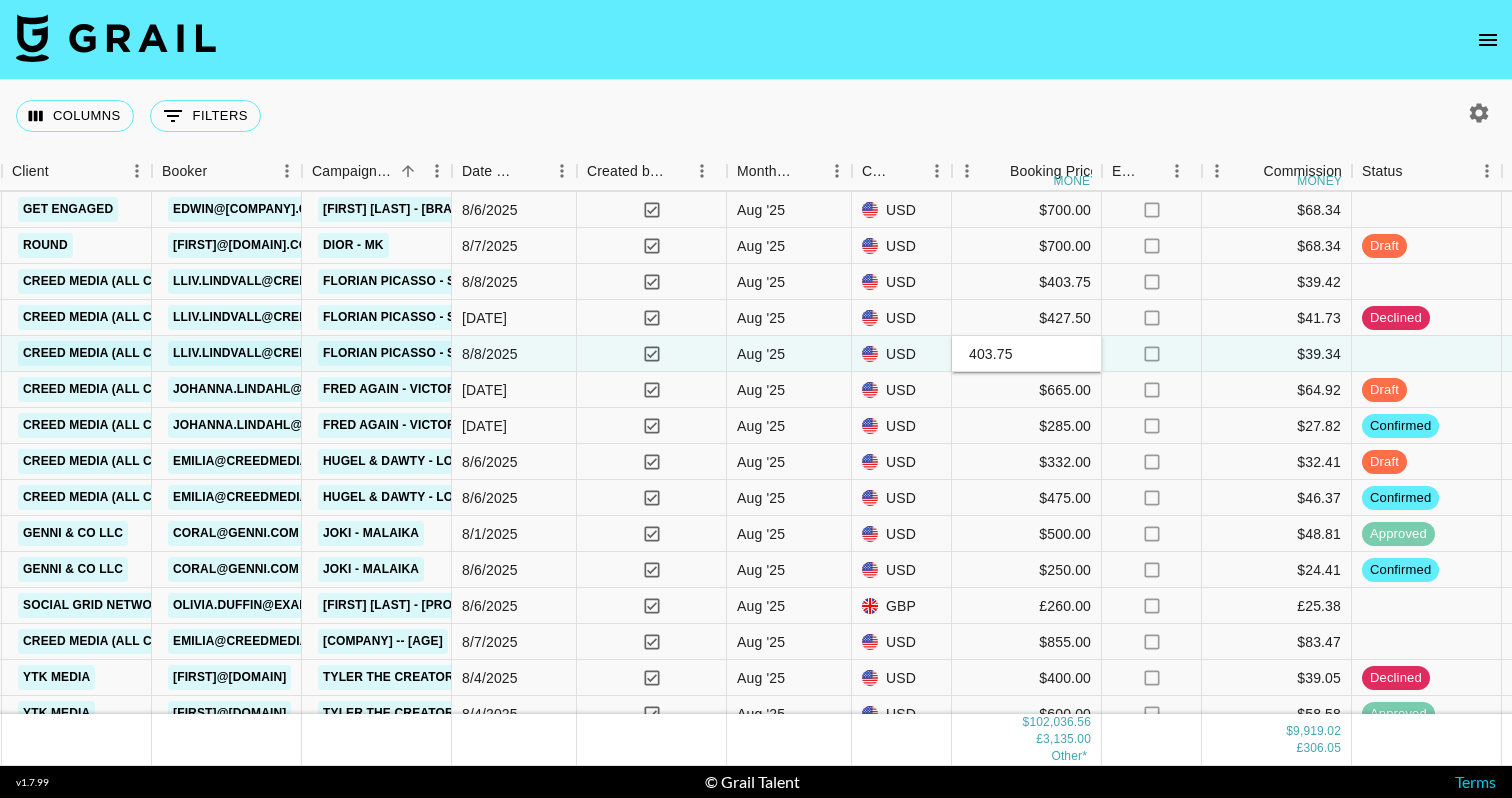 type on "403.75" 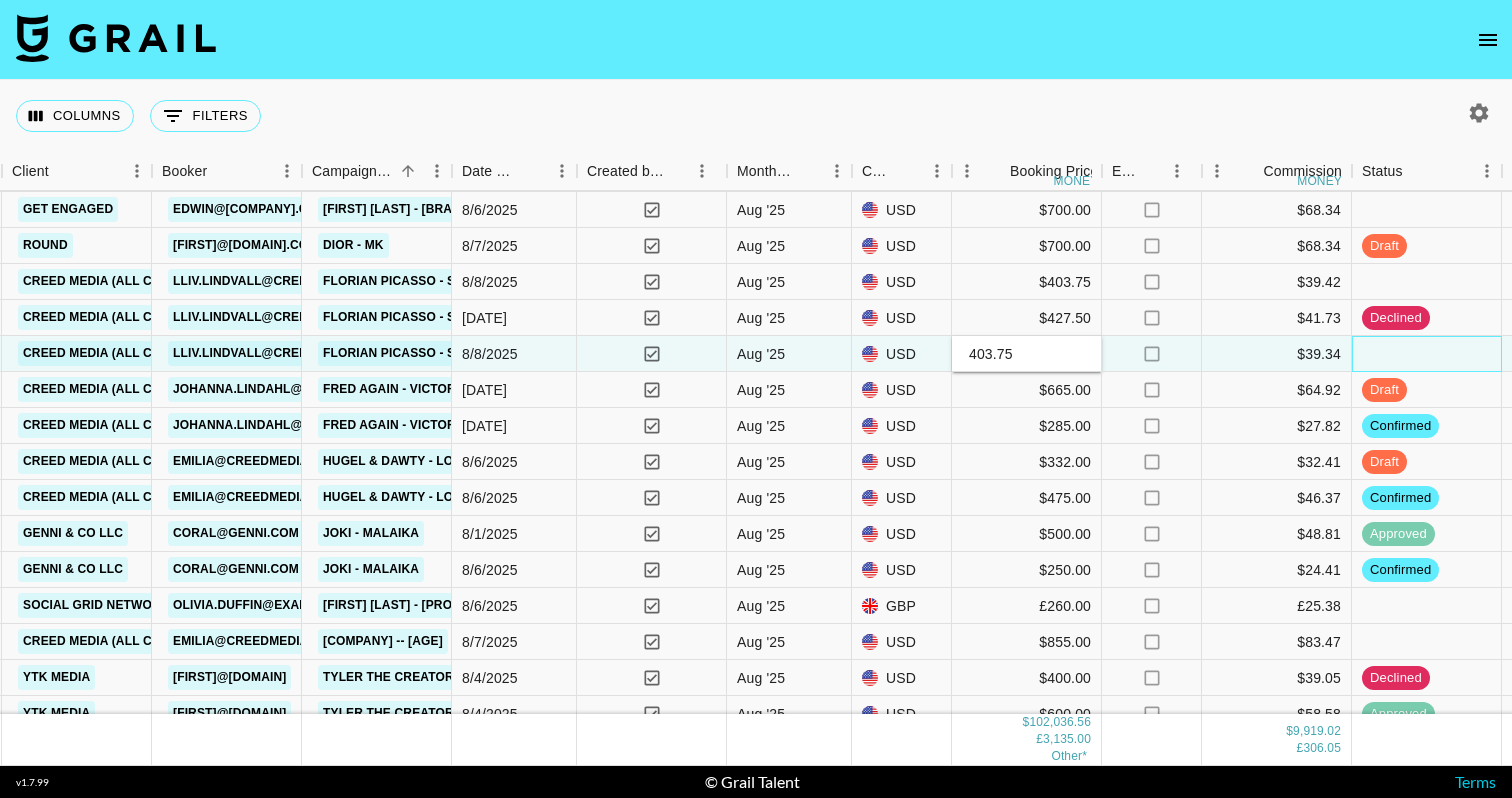 click at bounding box center [1427, 354] 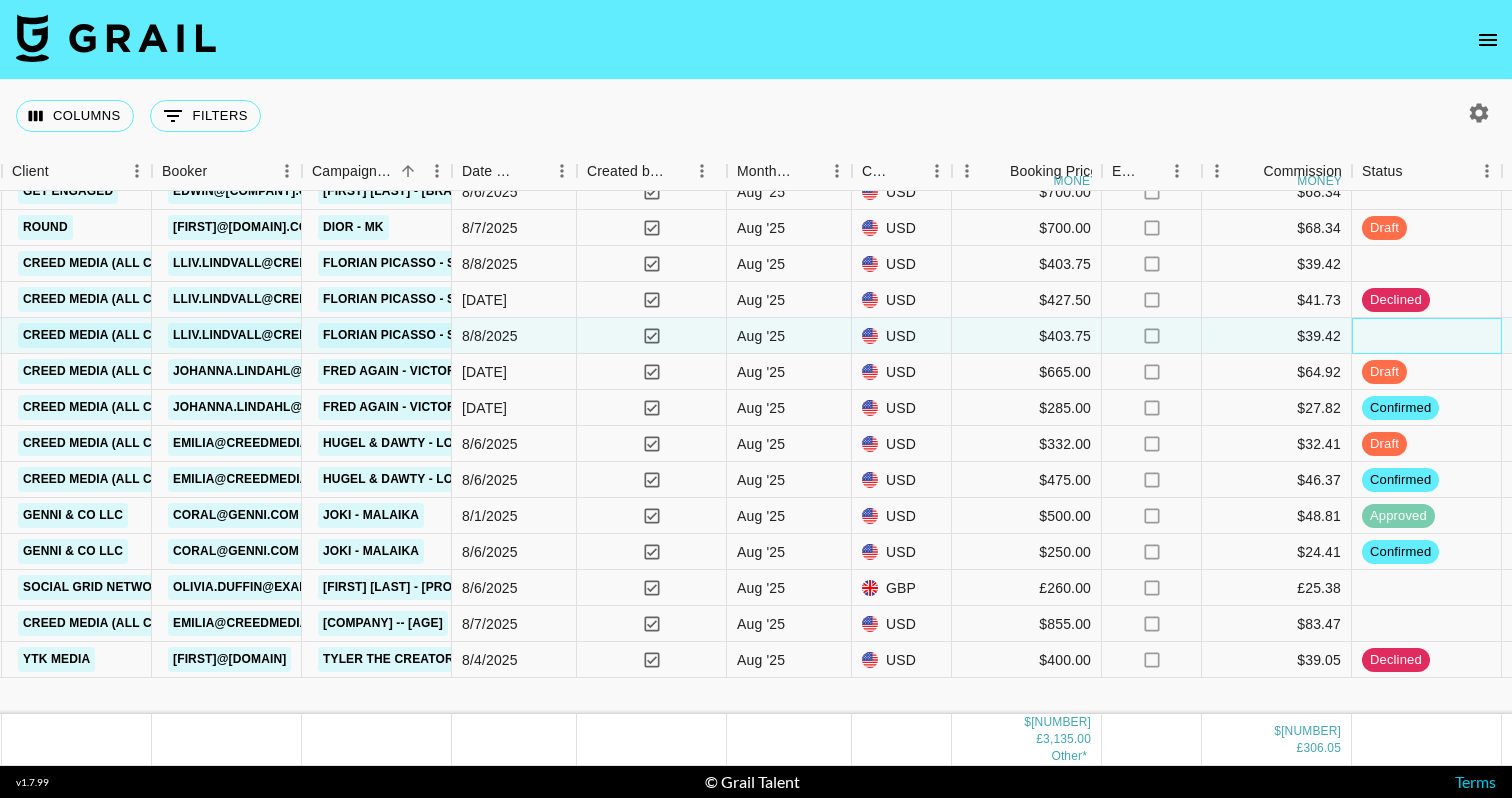 scroll, scrollTop: 5725, scrollLeft: 913, axis: both 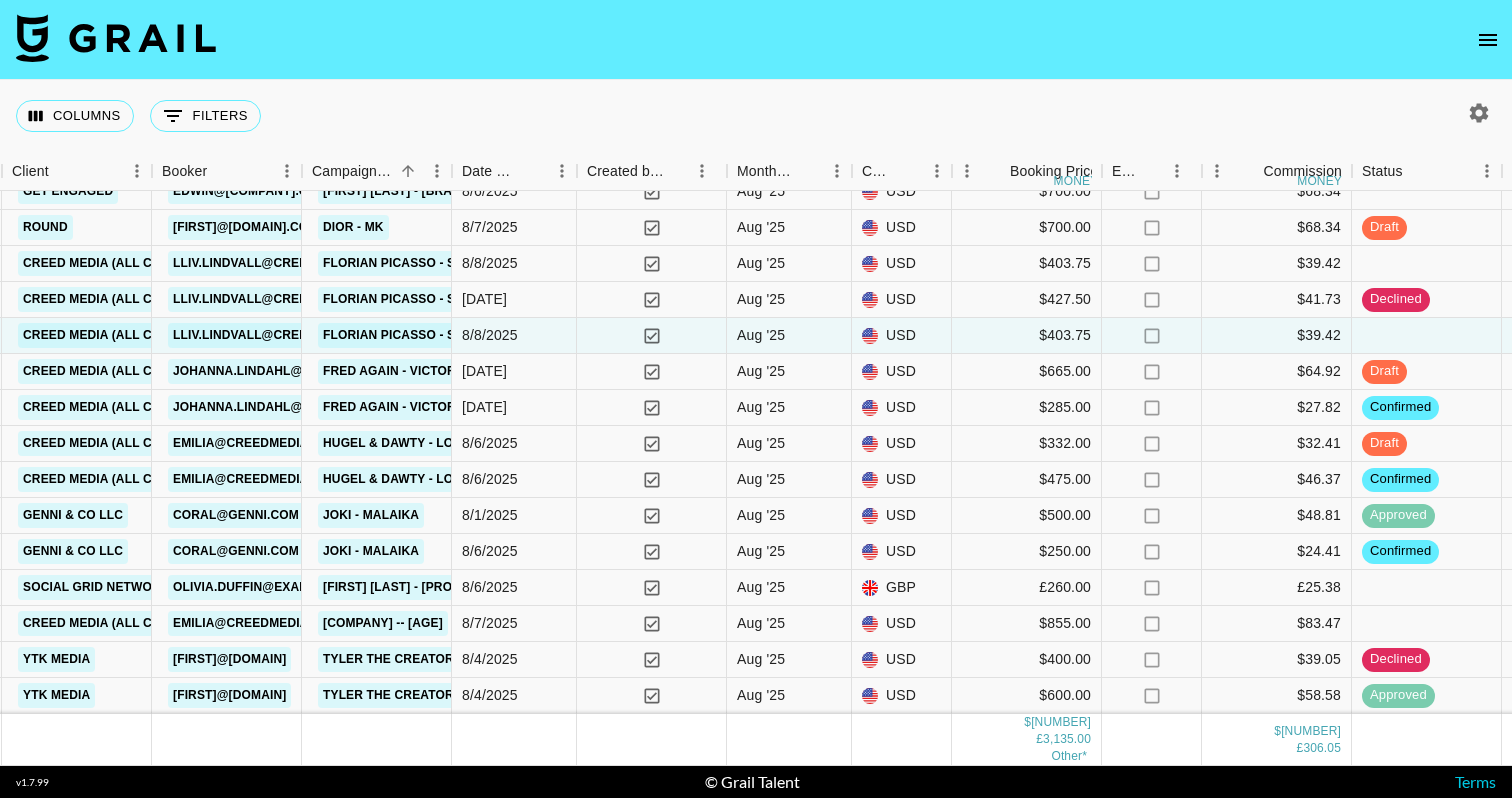 click on "Columns 0 Filters + Booking" at bounding box center [756, 116] 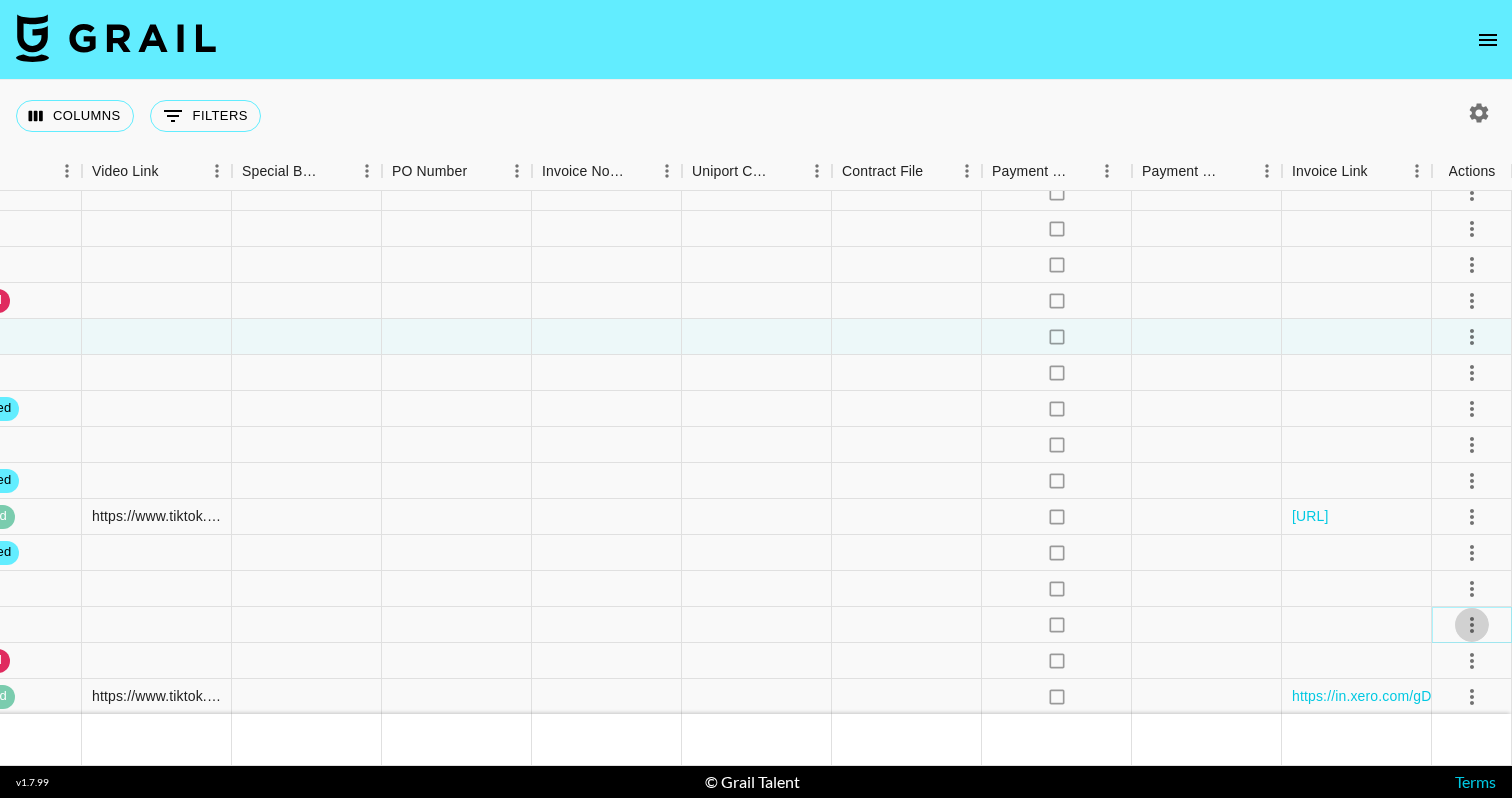 click 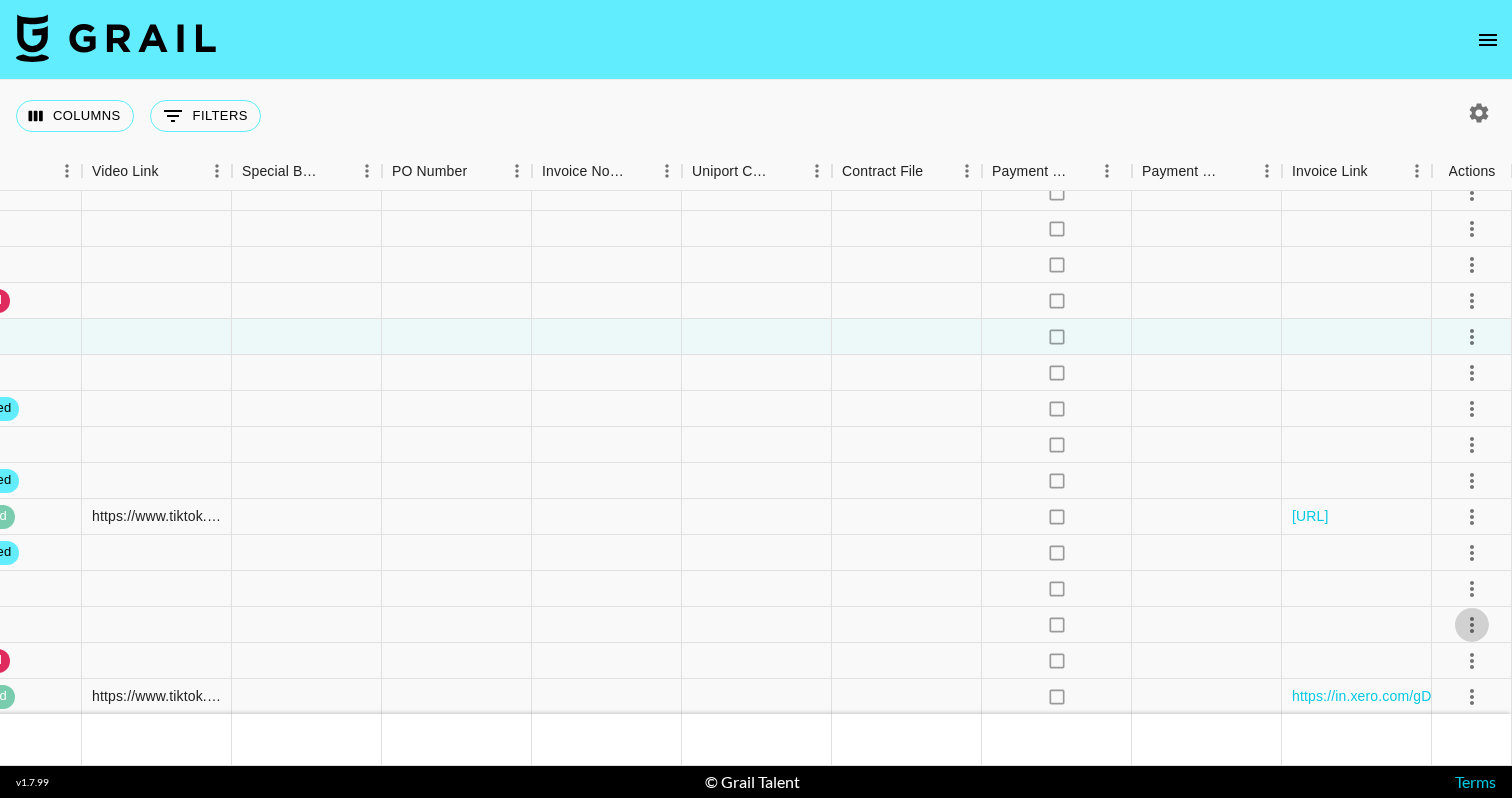 scroll, scrollTop: 5701, scrollLeft: 2333, axis: both 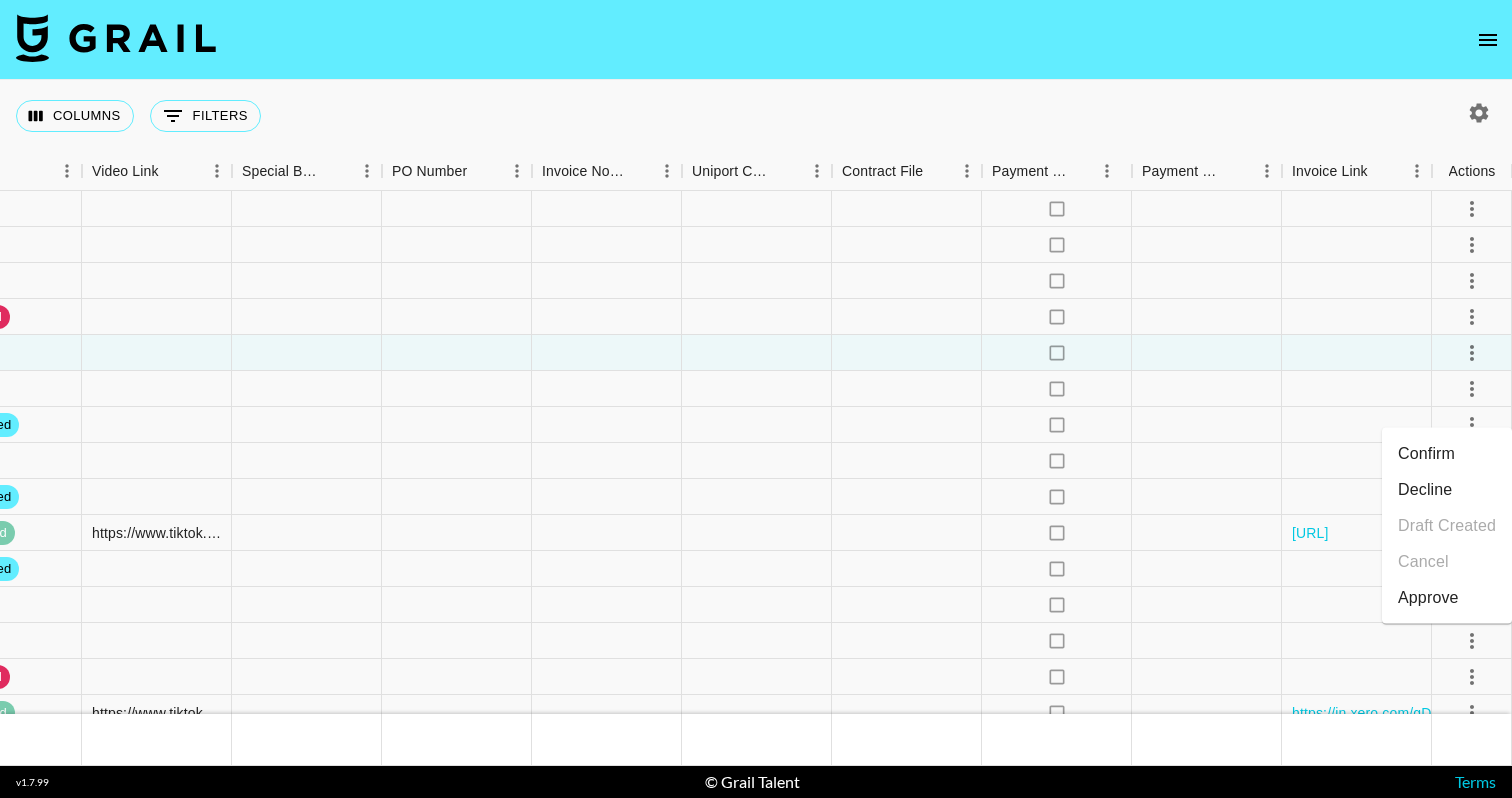 click on "Confirm" at bounding box center (1447, 454) 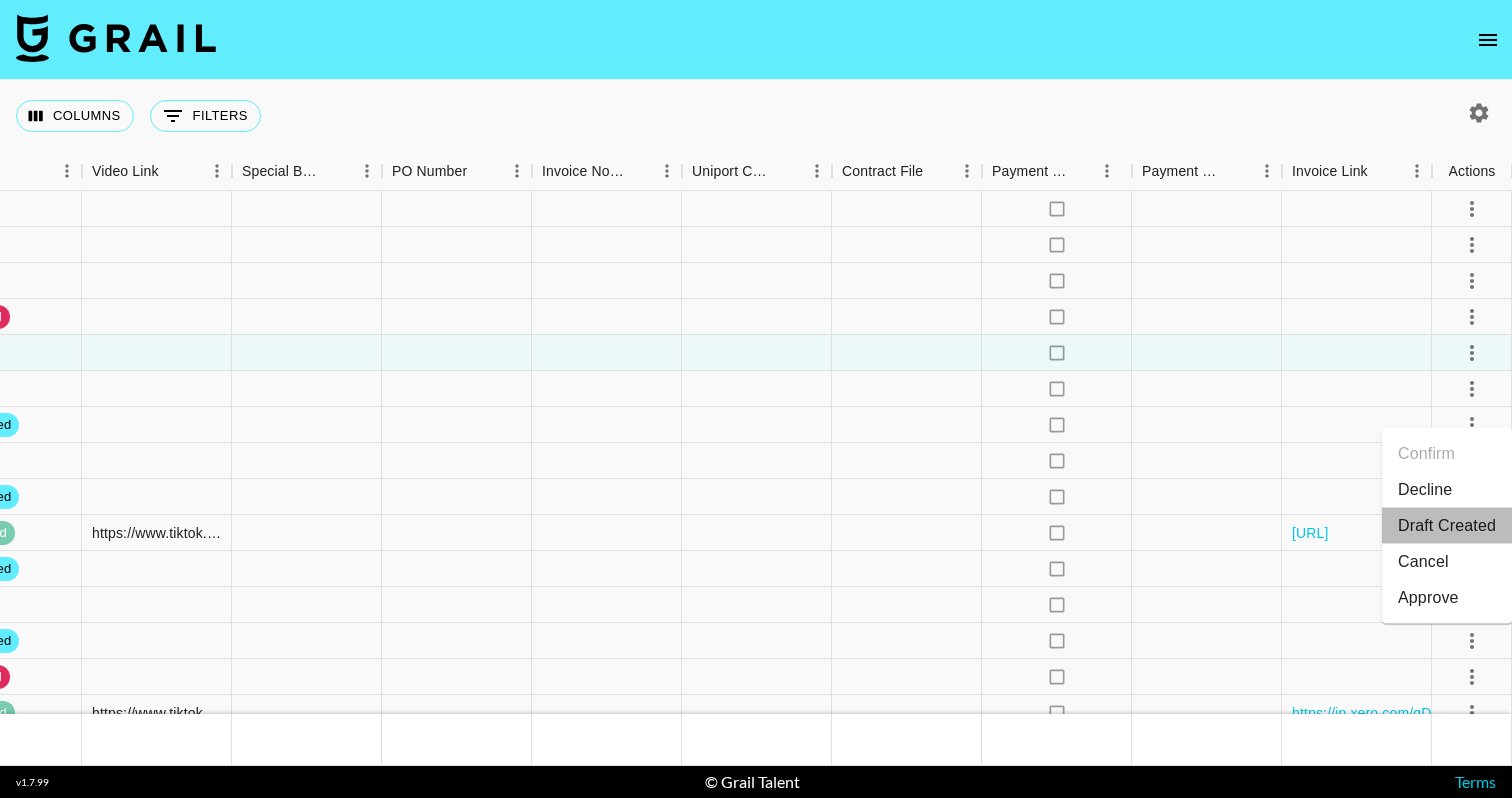 click on "Draft Created" at bounding box center (1447, 526) 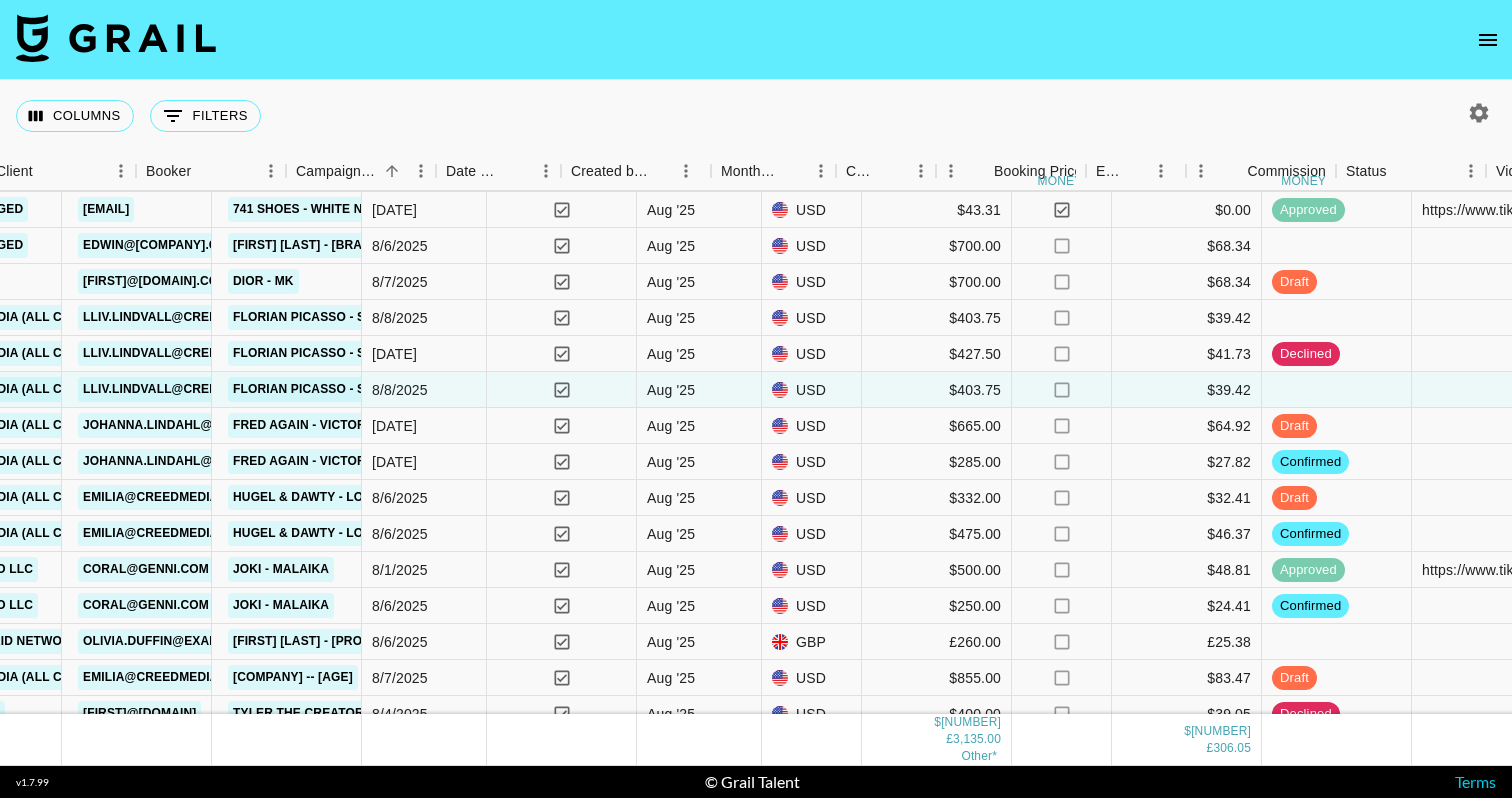 scroll, scrollTop: 5664, scrollLeft: 1161, axis: both 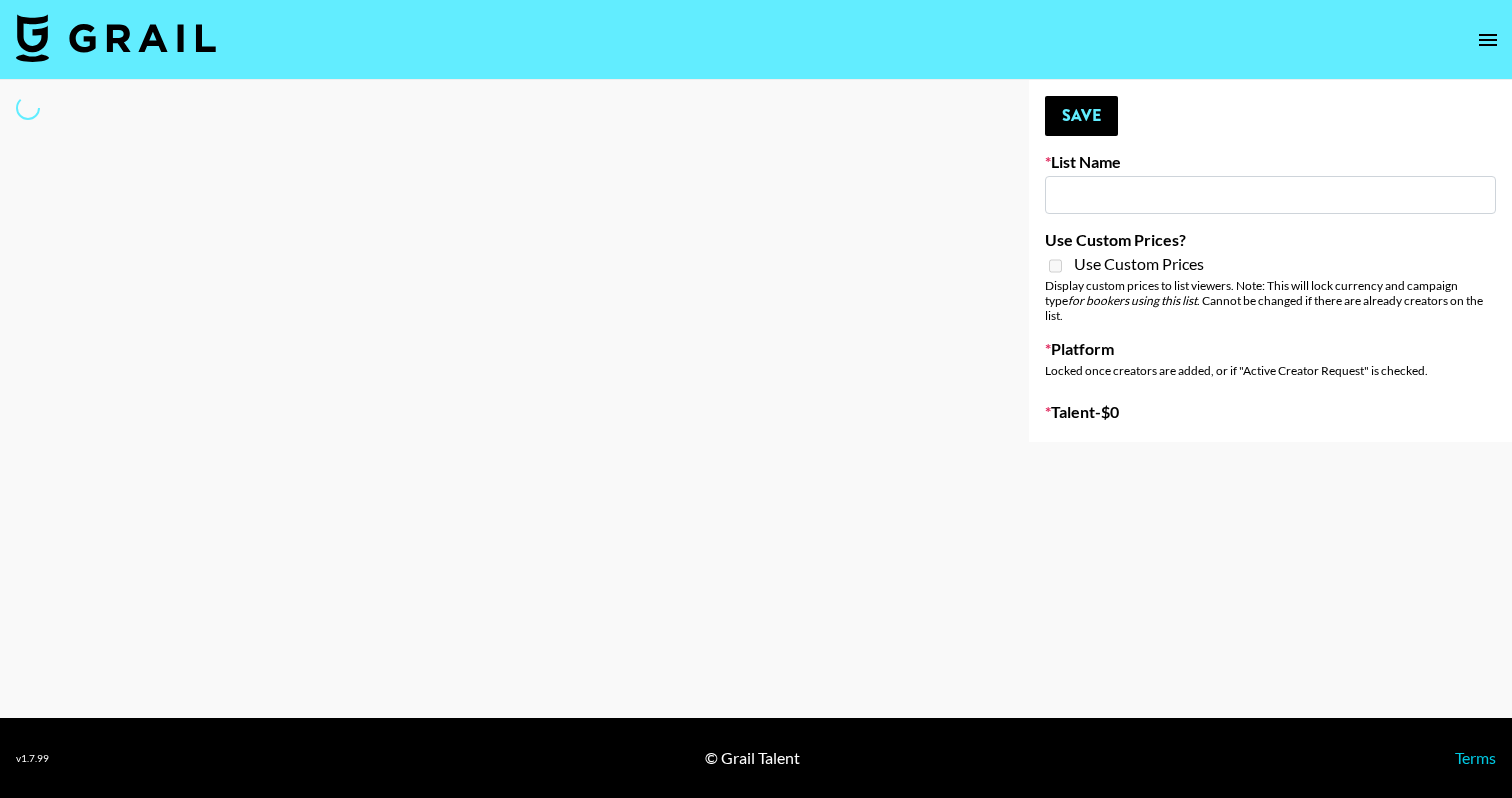 type on "Black Couple Creators for Trap Dickey - “Don’t Trip”" 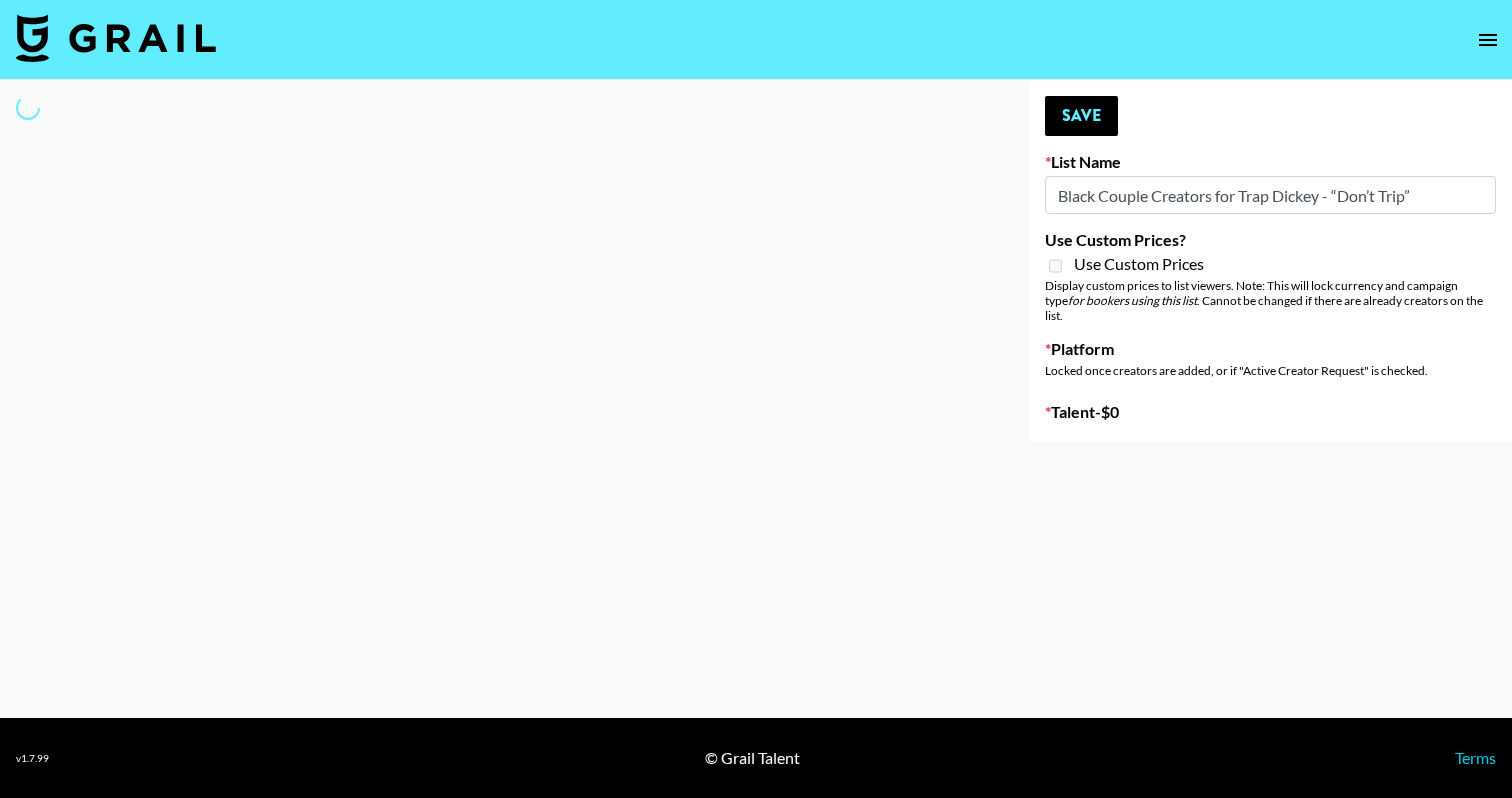 select on "Song" 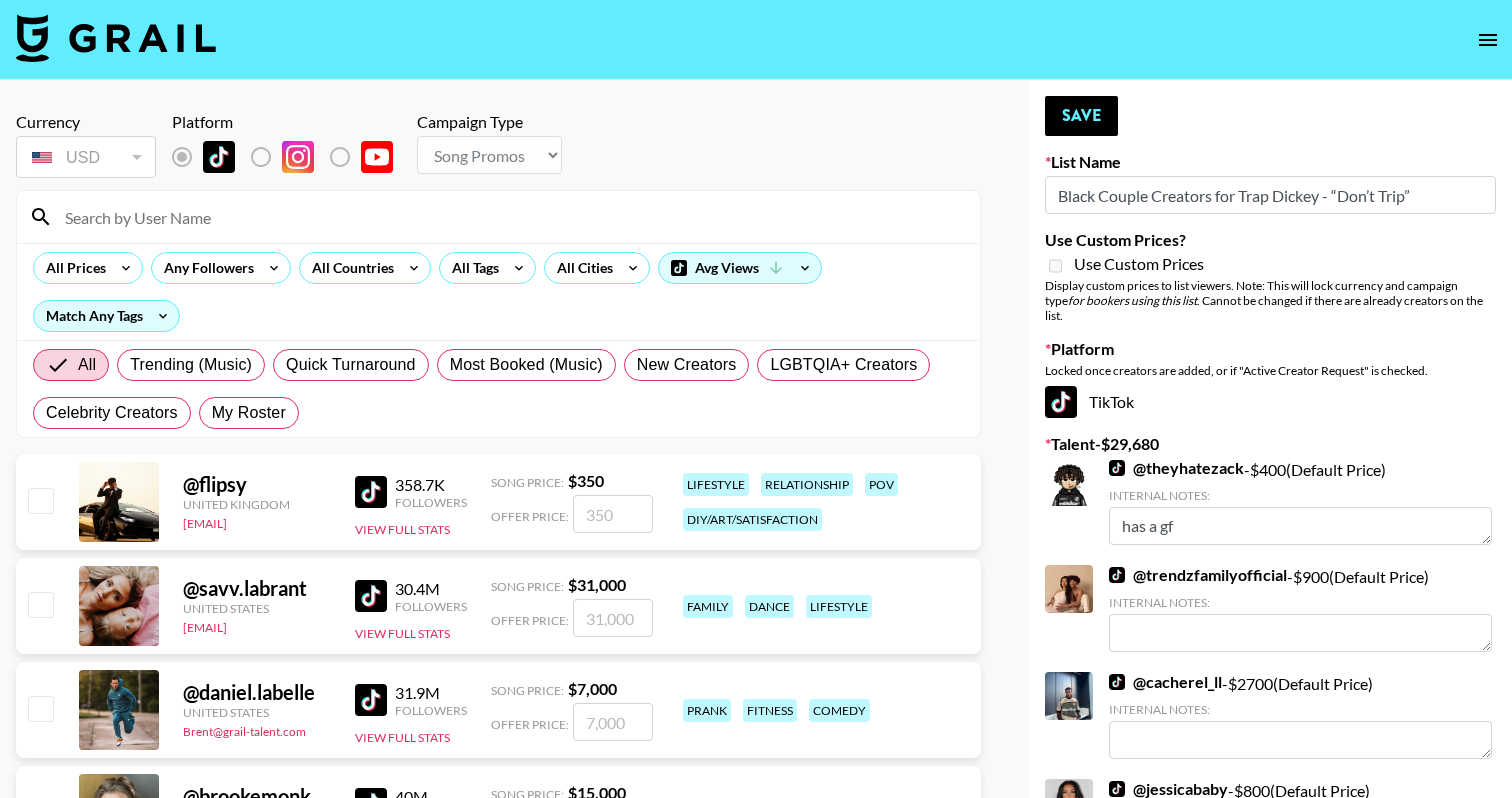 click at bounding box center [498, 217] 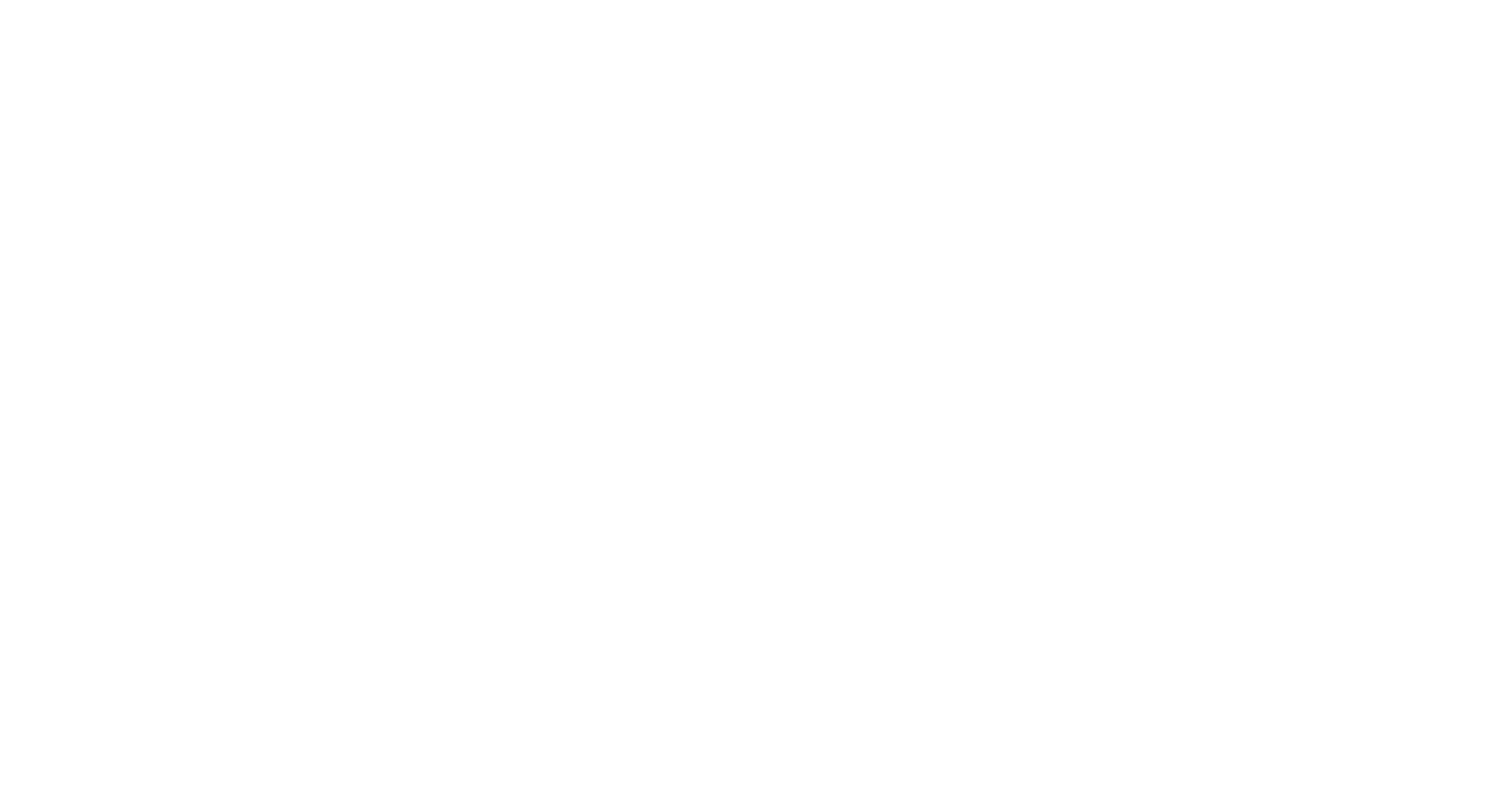scroll, scrollTop: 0, scrollLeft: 0, axis: both 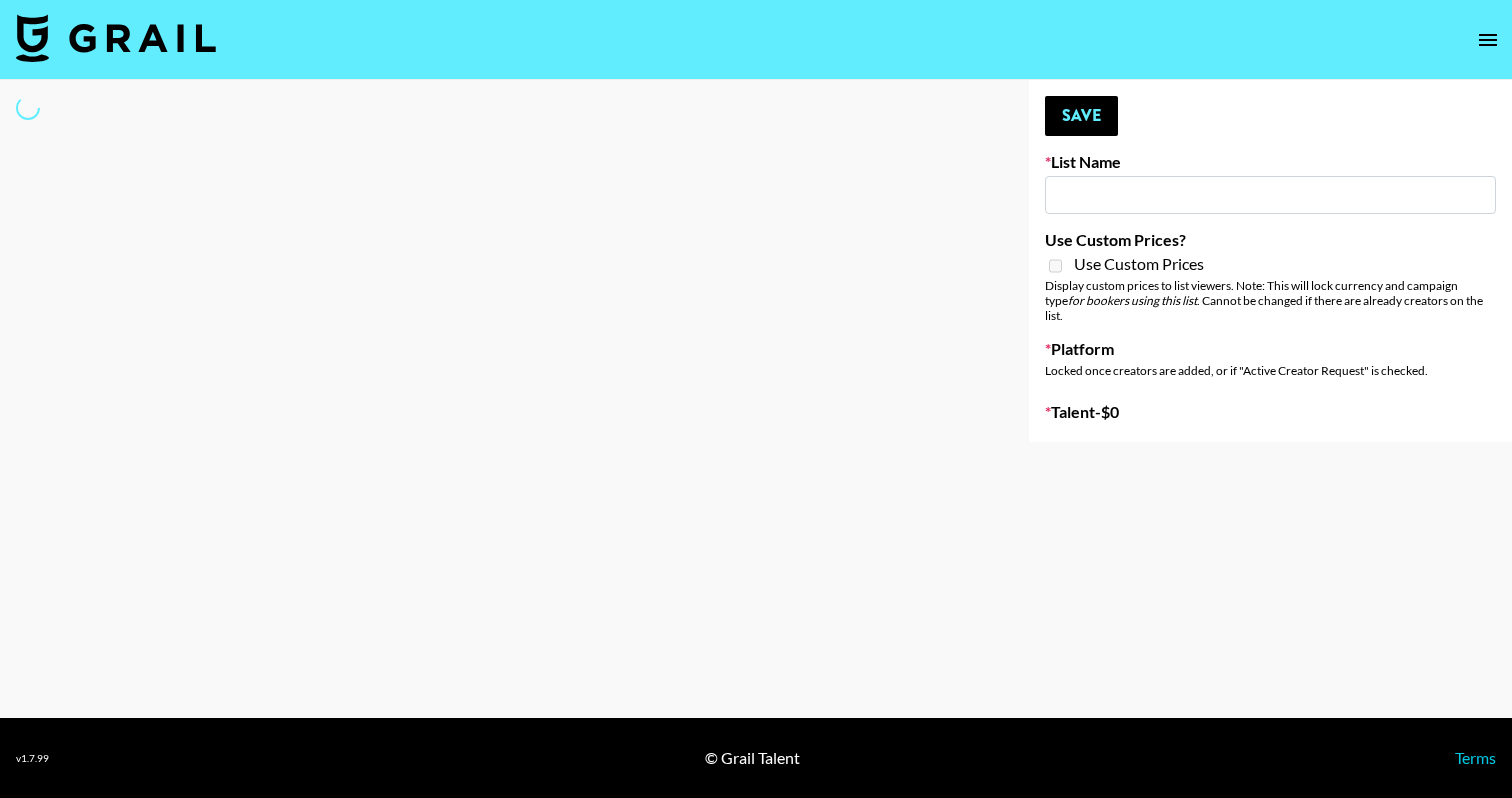 type on "Debut single for artist AVGUSTA" 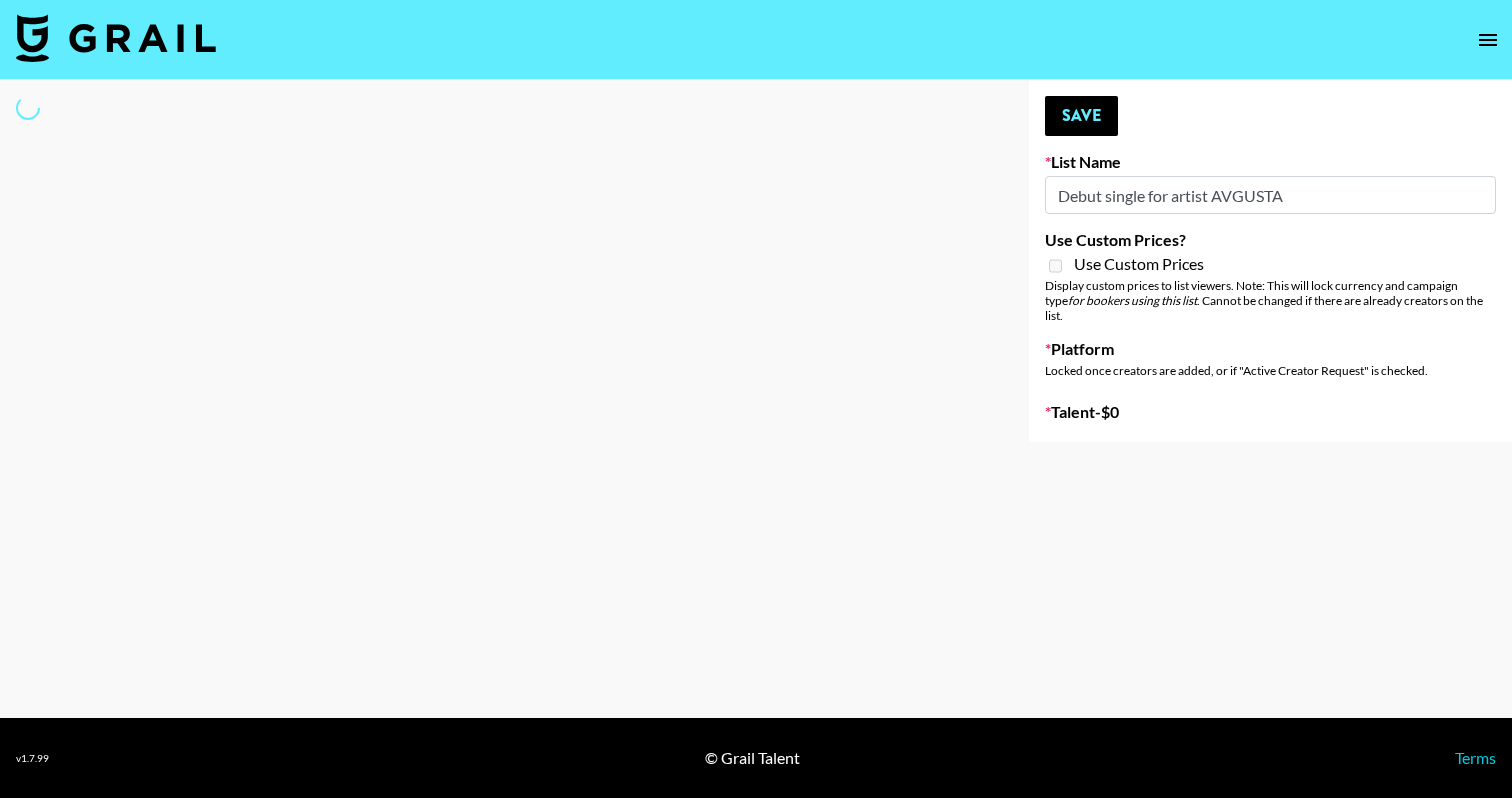 select on "Song" 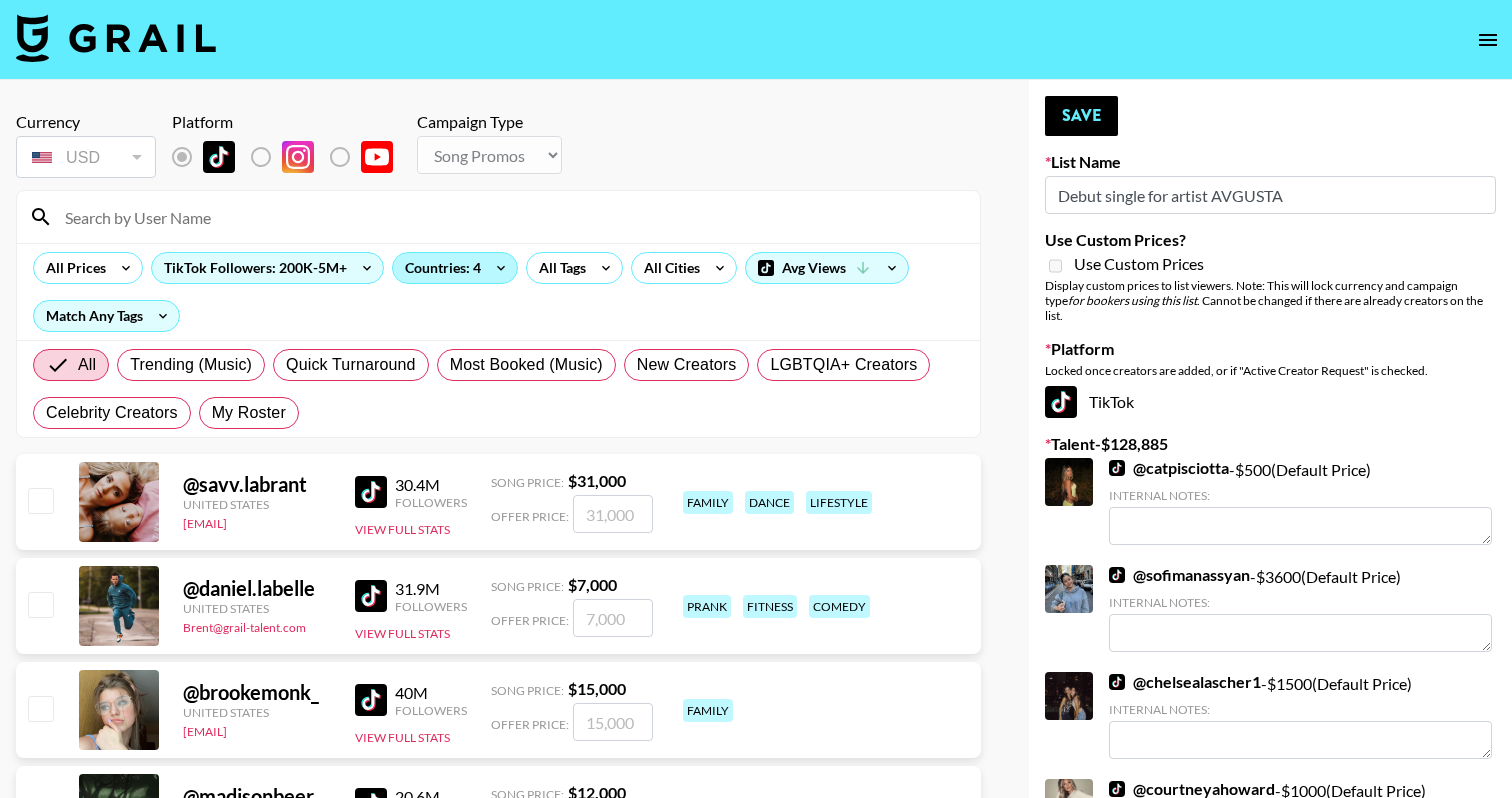scroll, scrollTop: 0, scrollLeft: 0, axis: both 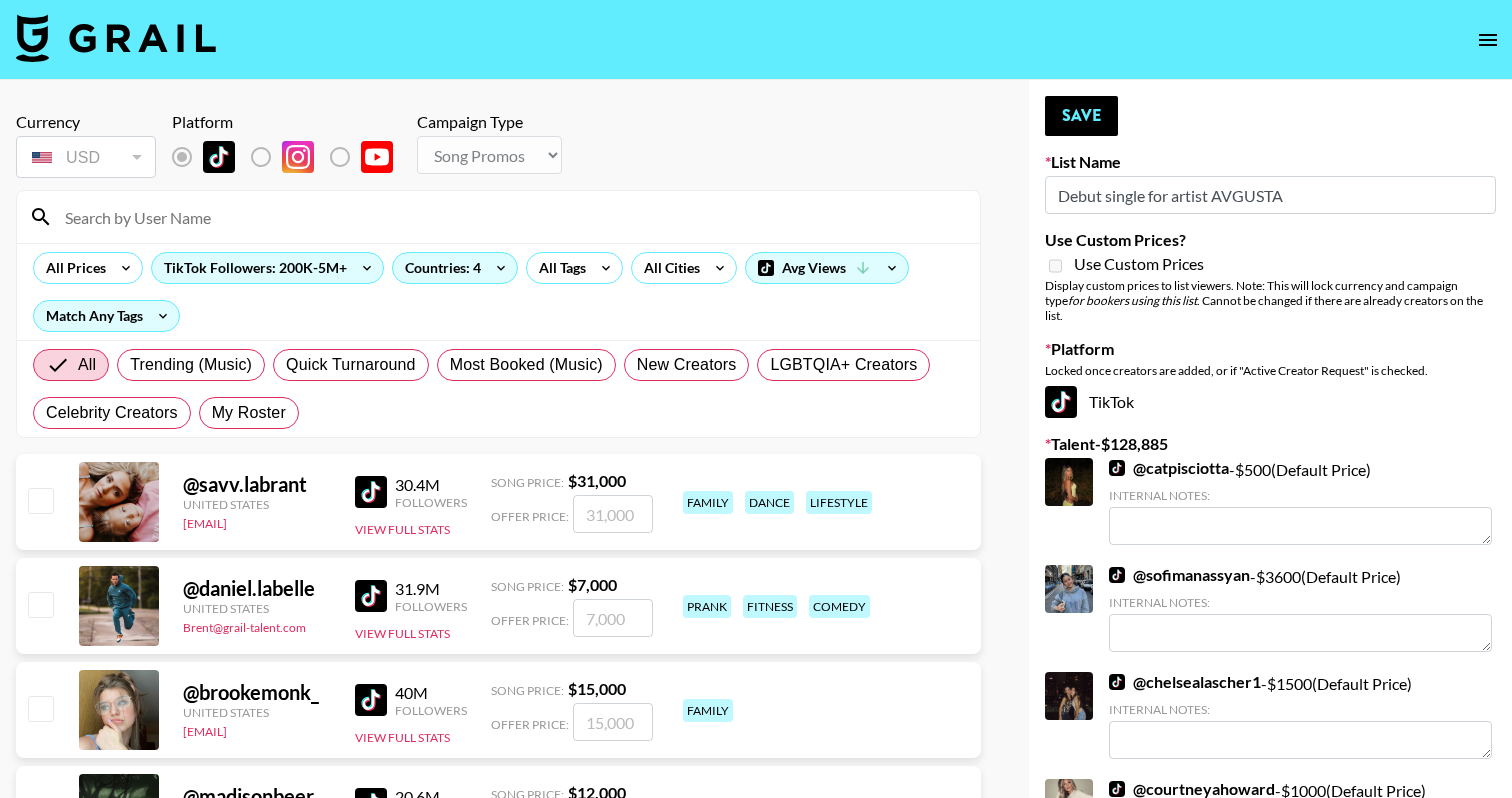 click at bounding box center (510, 217) 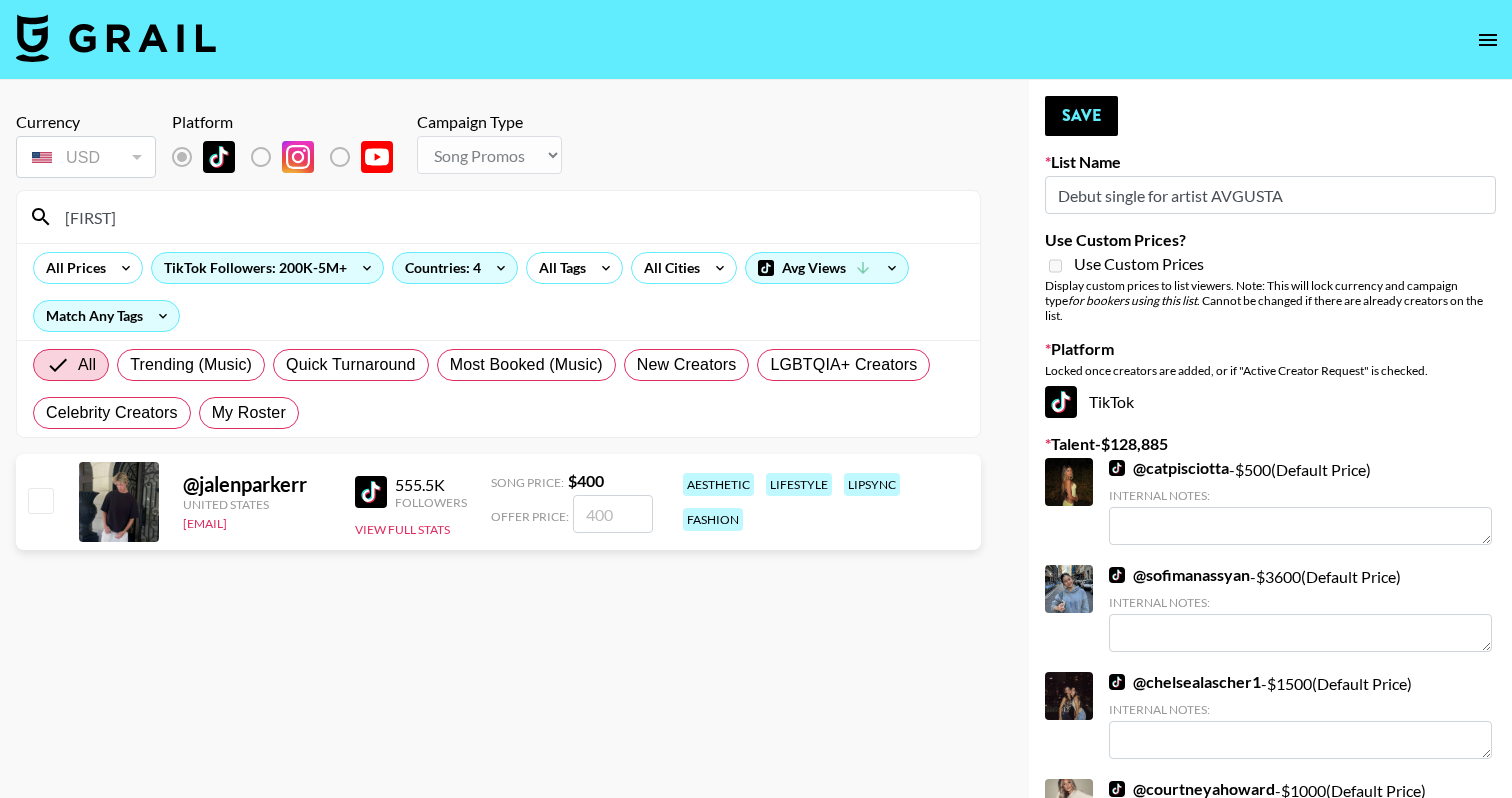 type on "[FIRST]" 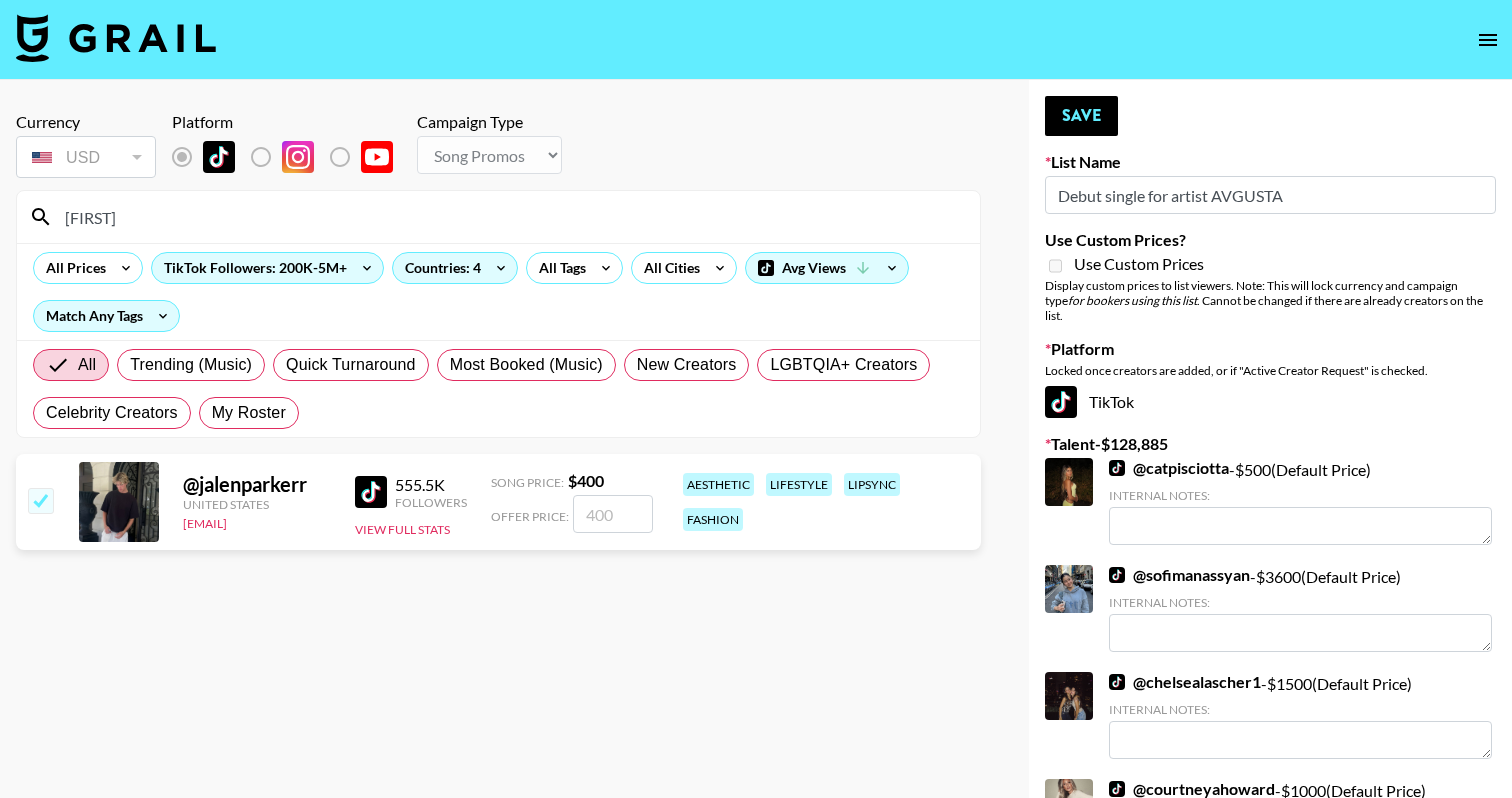 checkbox on "true" 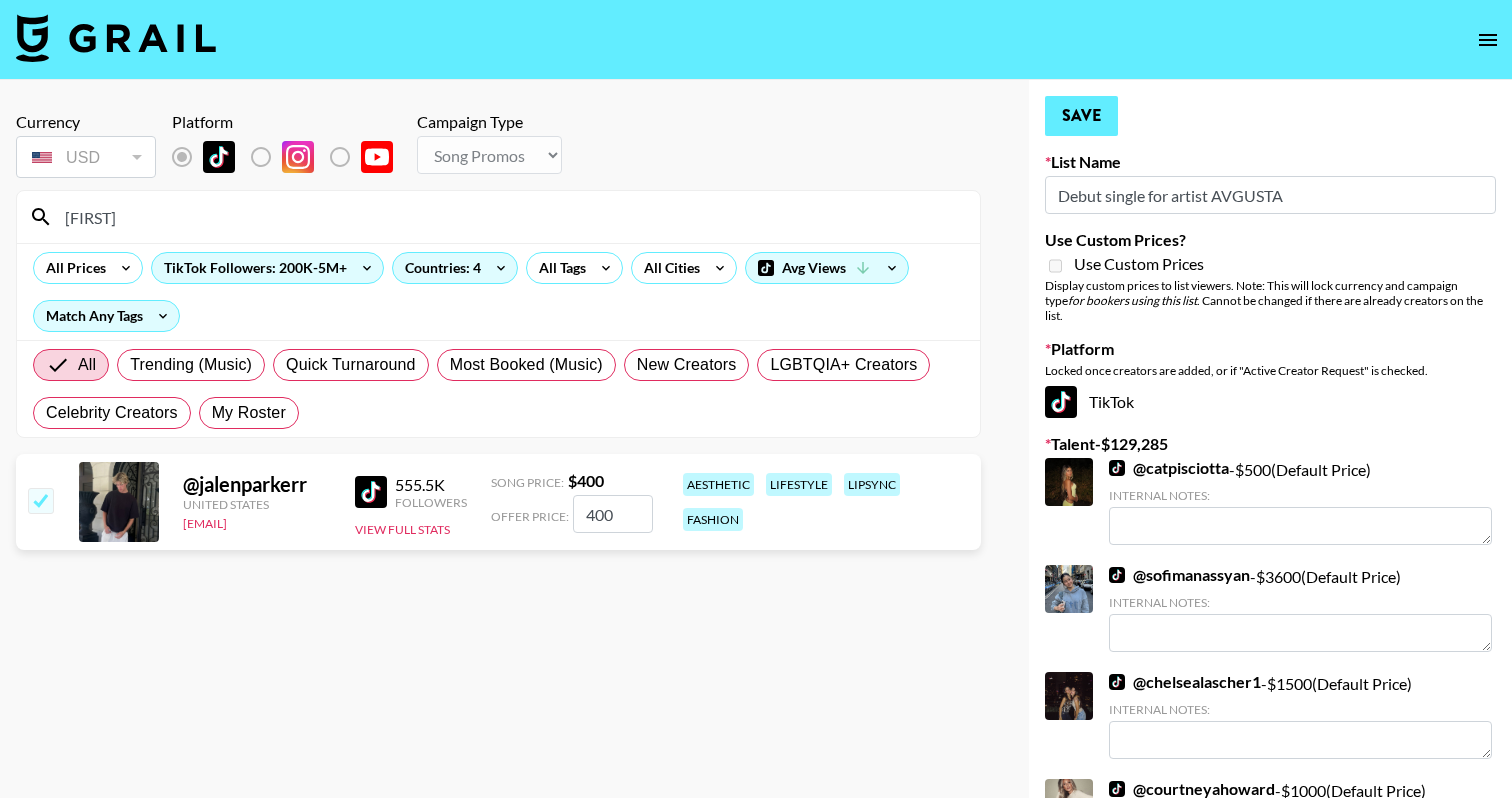 click on "Save" at bounding box center [1081, 116] 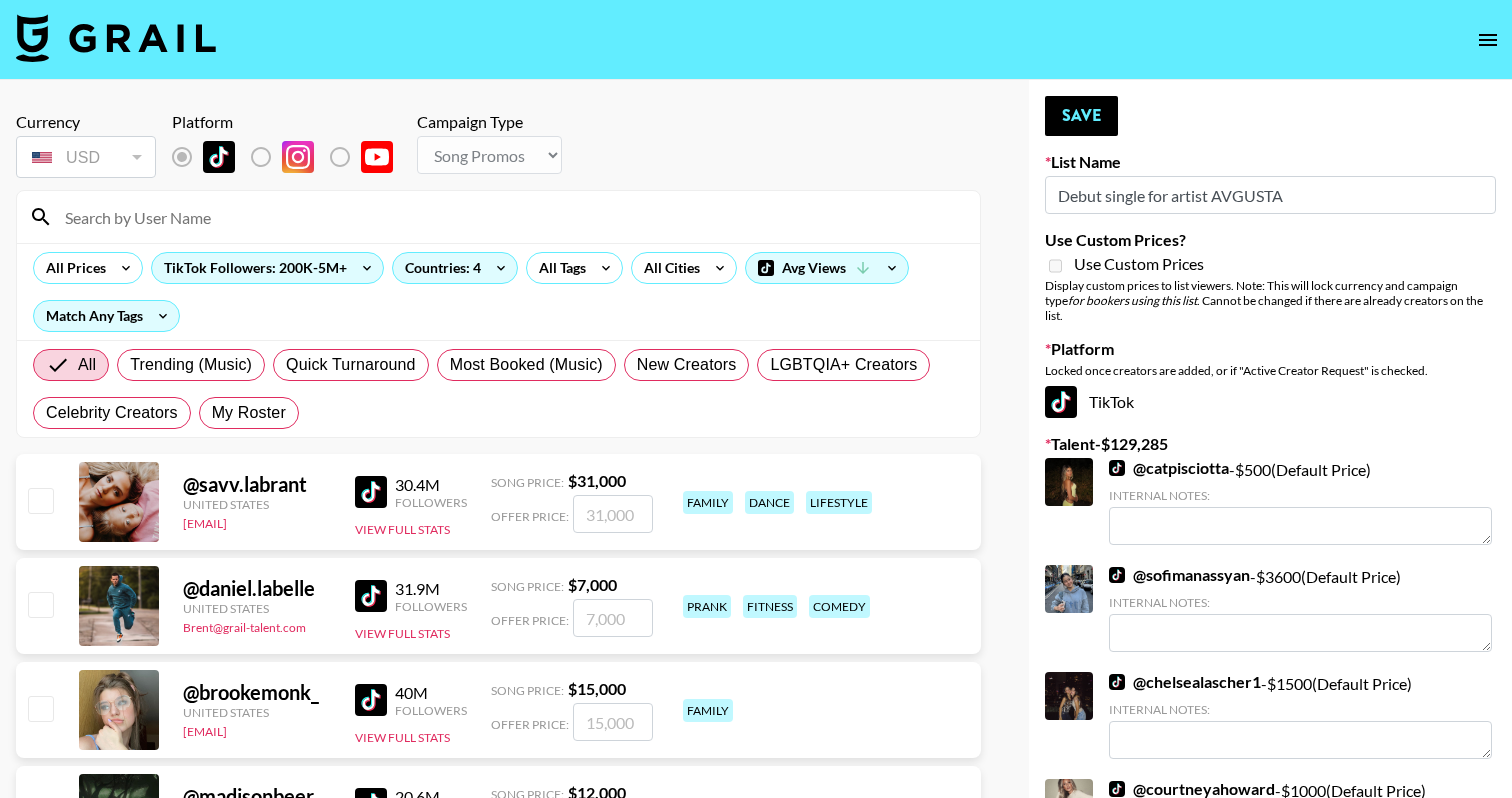 click at bounding box center (498, 217) 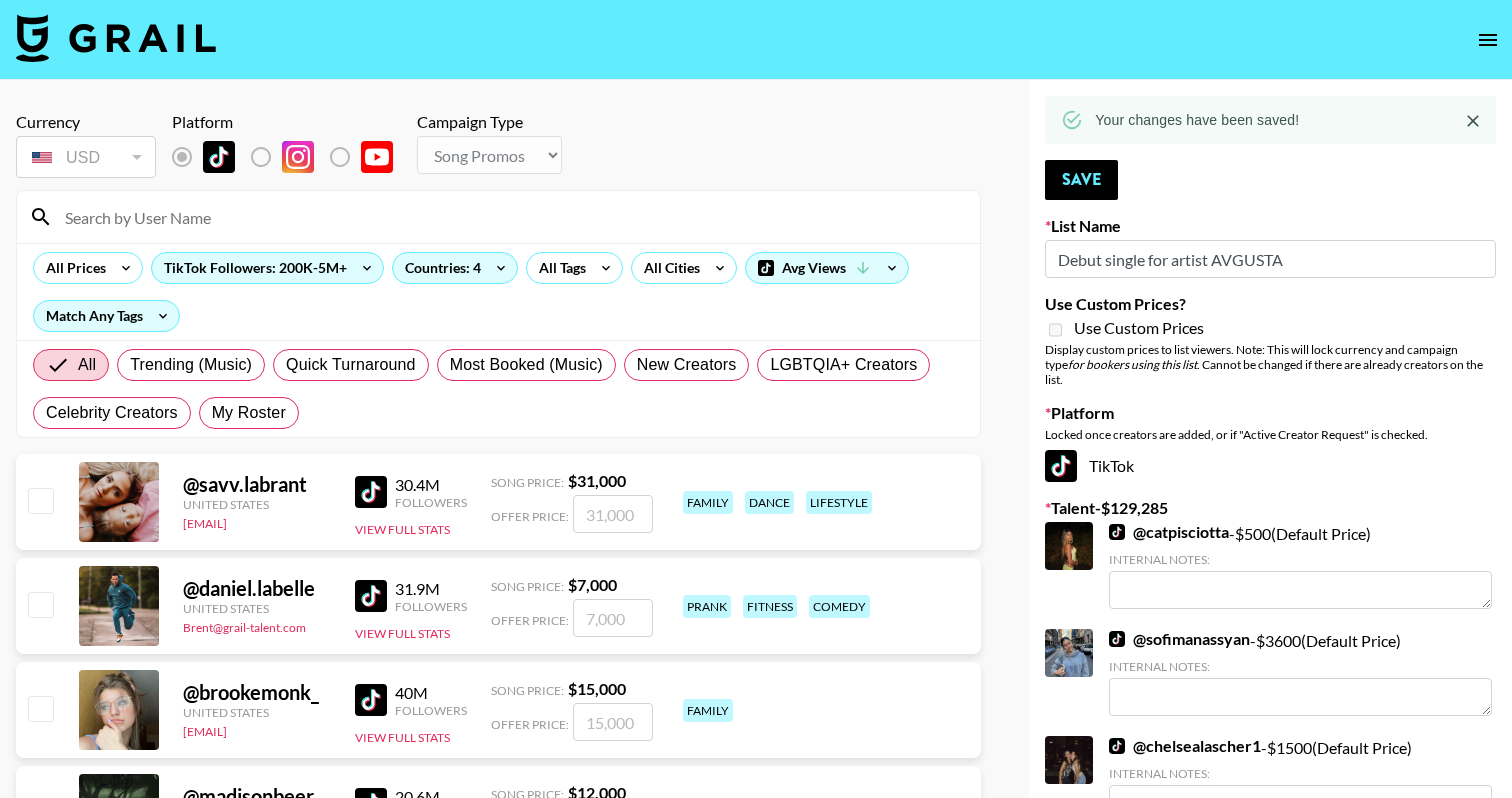 click at bounding box center [510, 217] 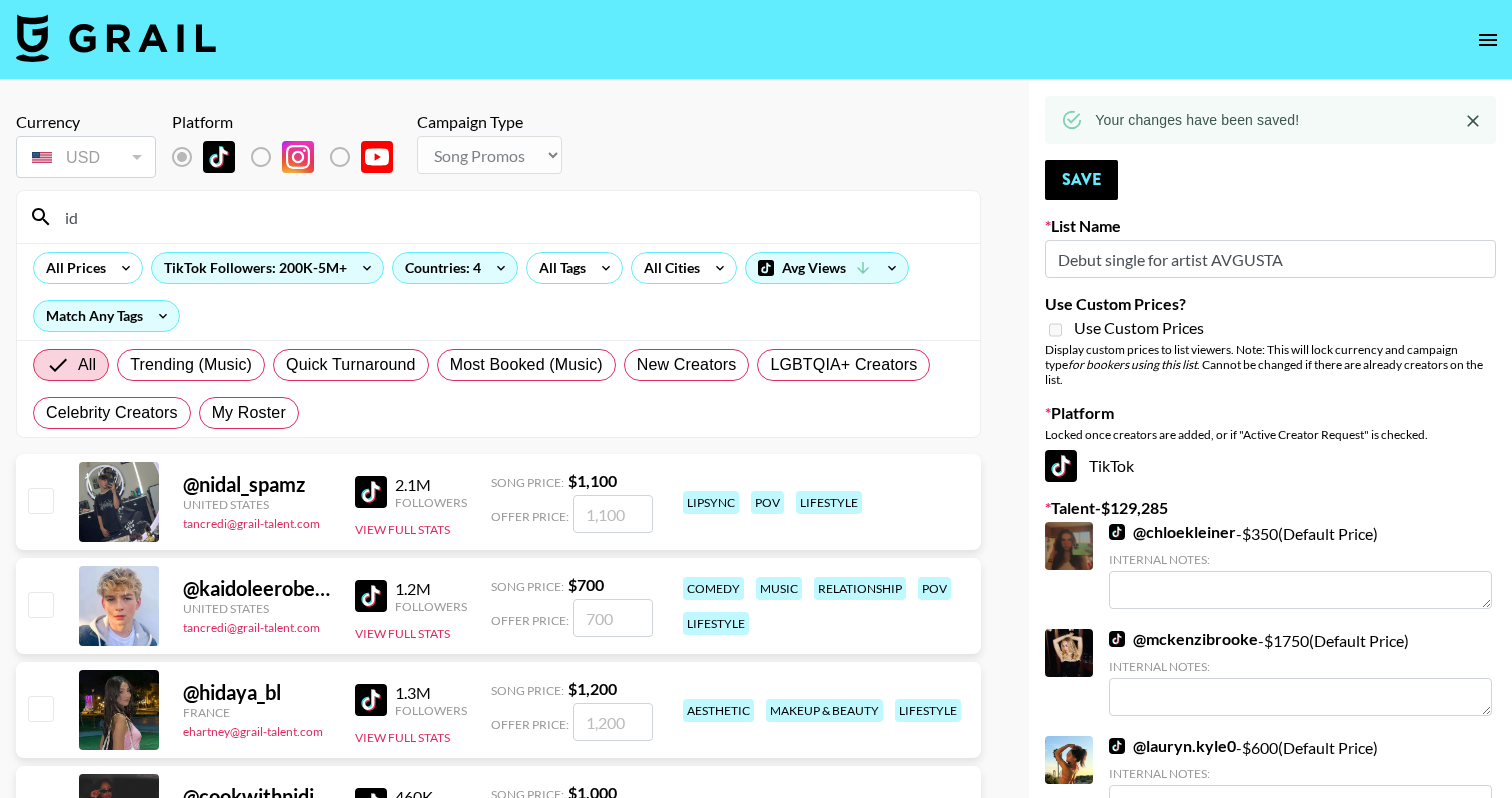 type on "i" 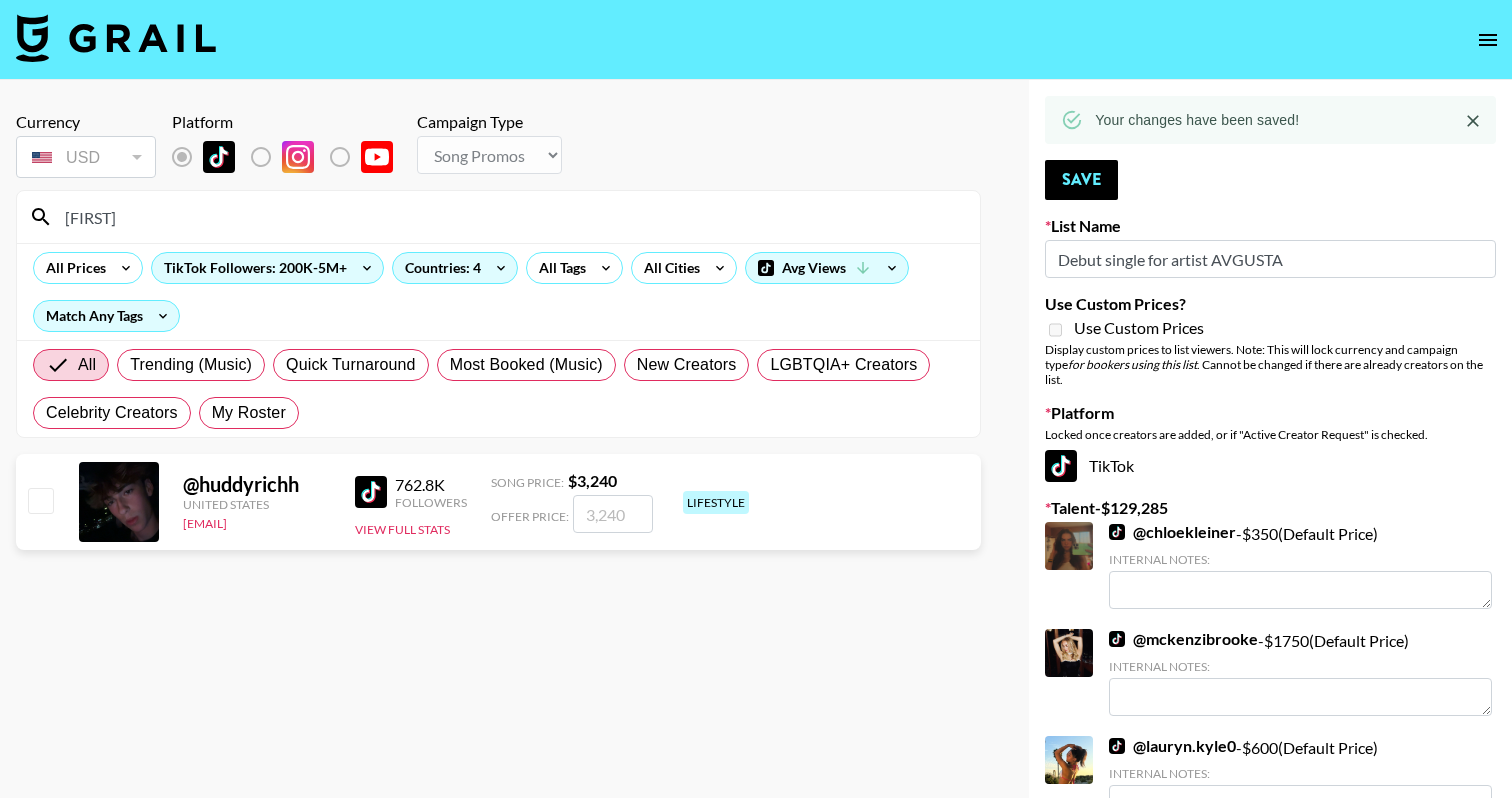 type on "[FIRST]" 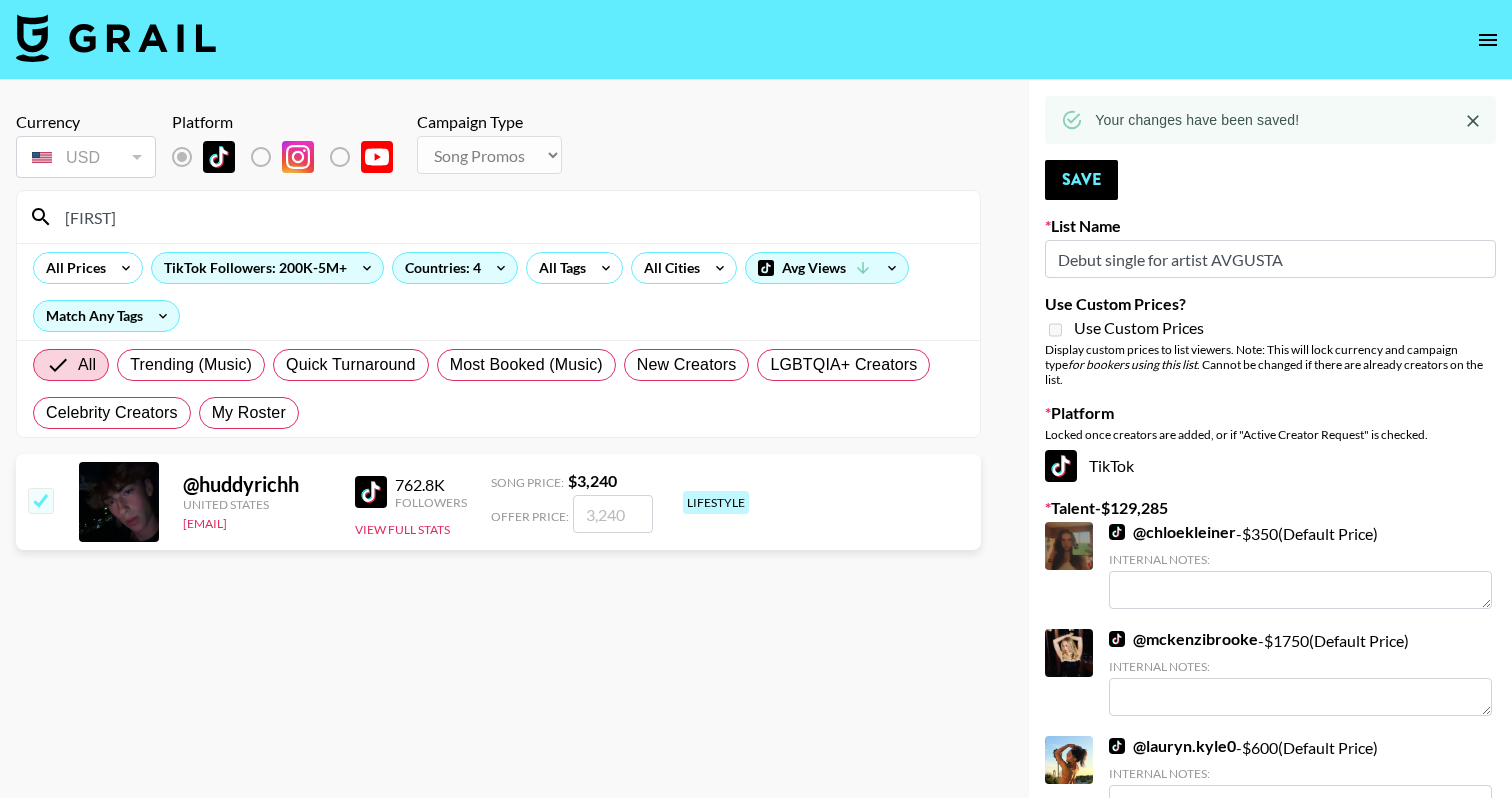 checkbox on "true" 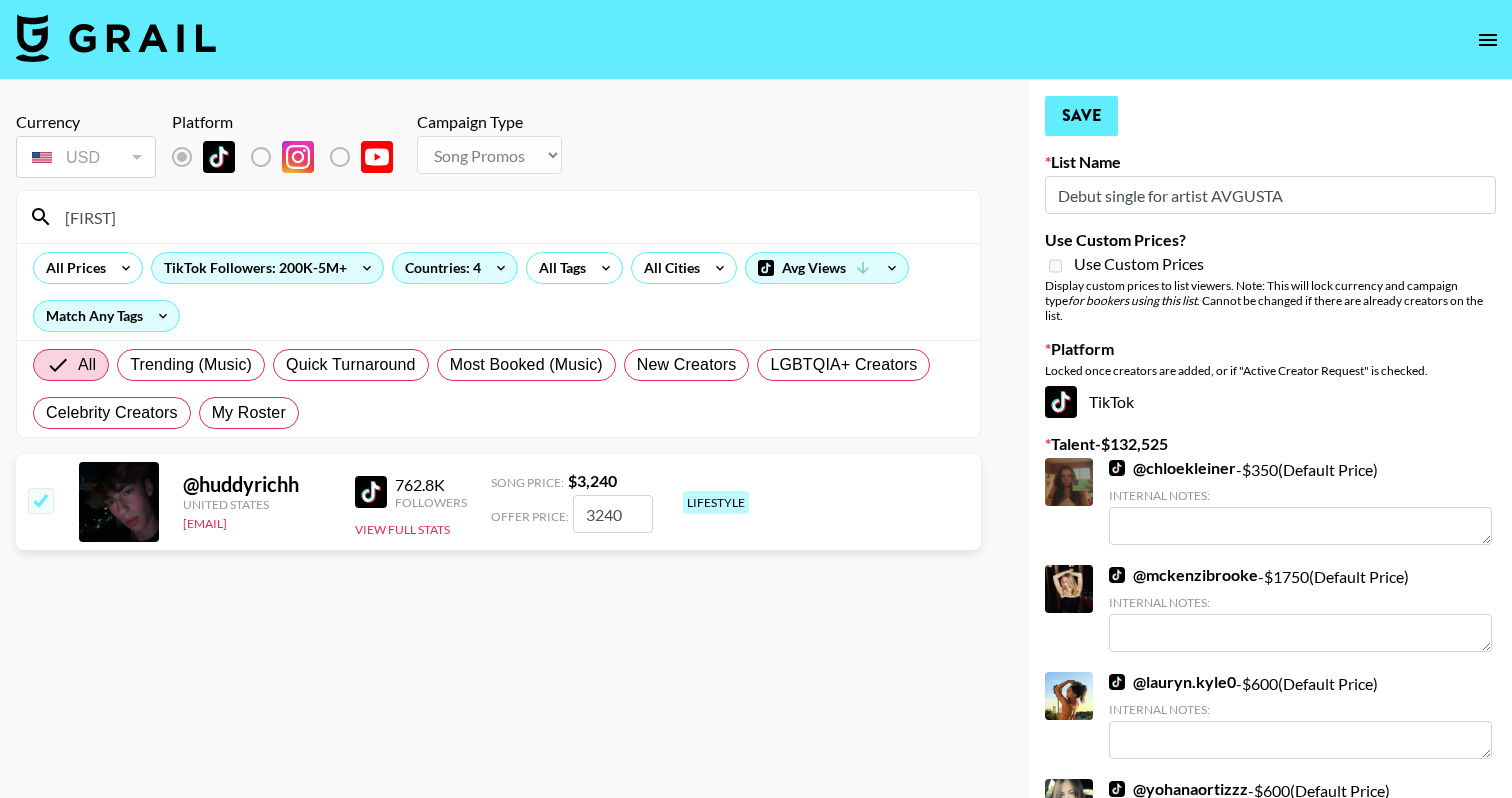 click on "Save" at bounding box center (1081, 116) 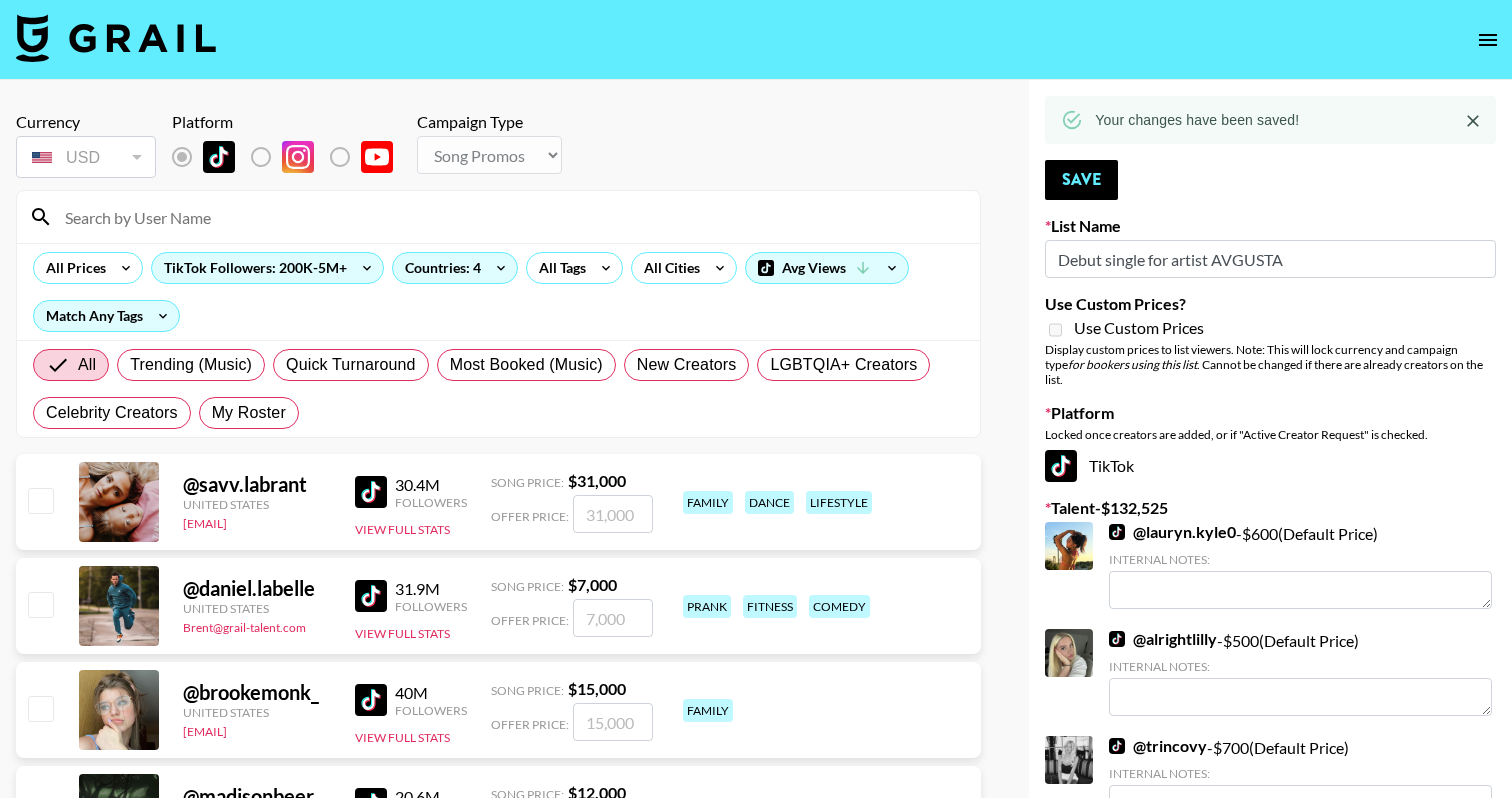 click at bounding box center [510, 217] 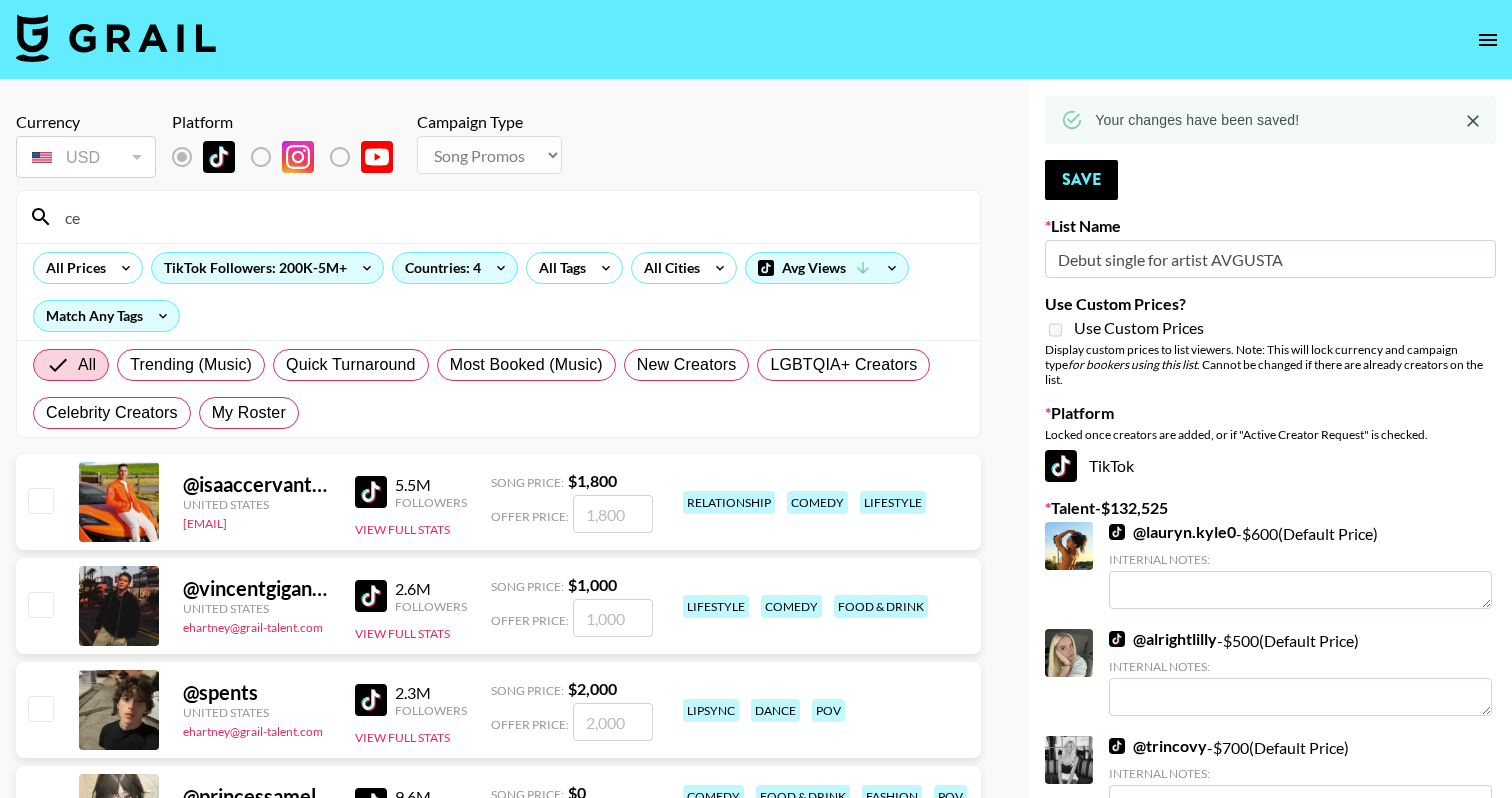 type on "c" 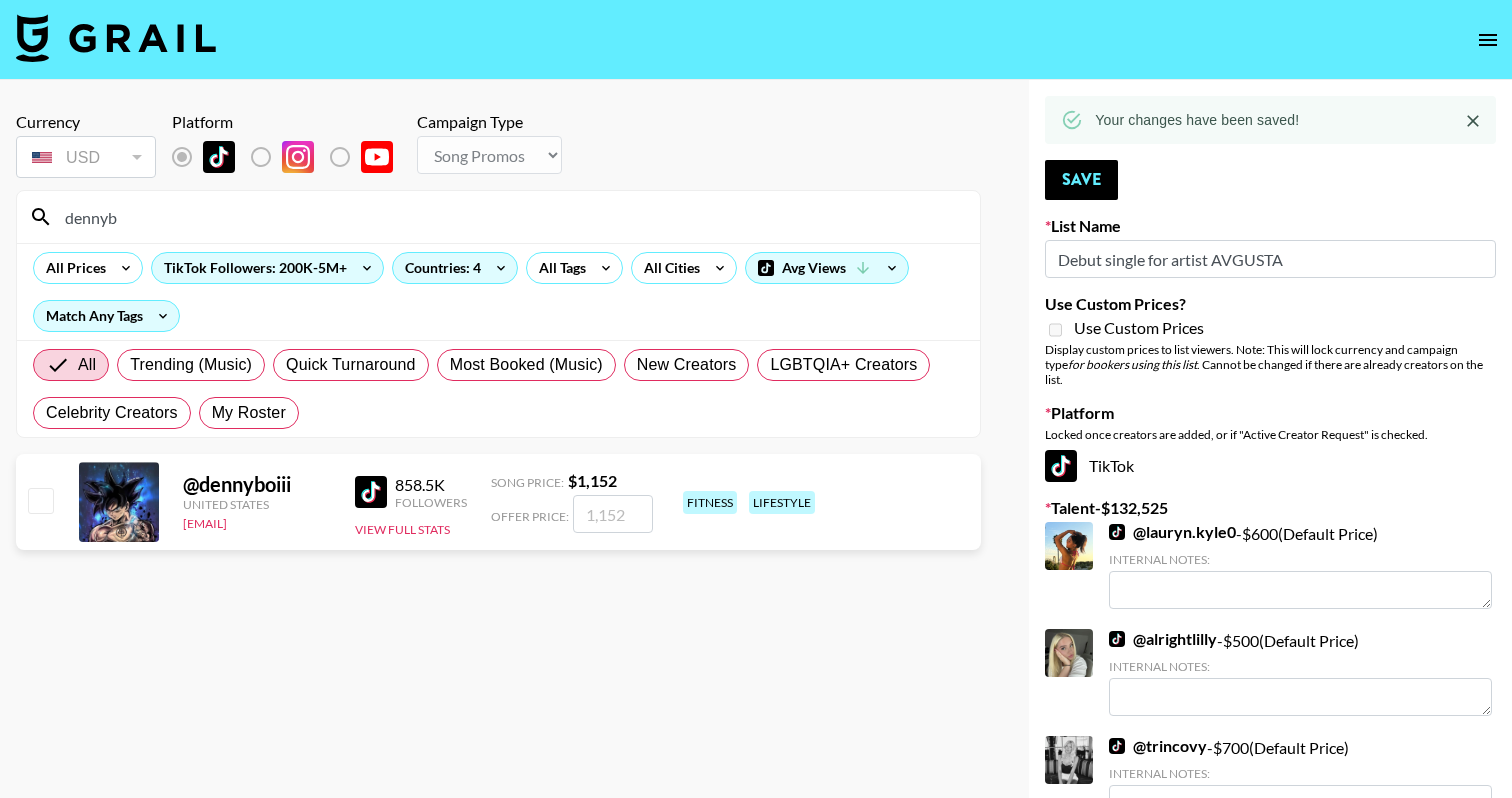 type on "dennyb" 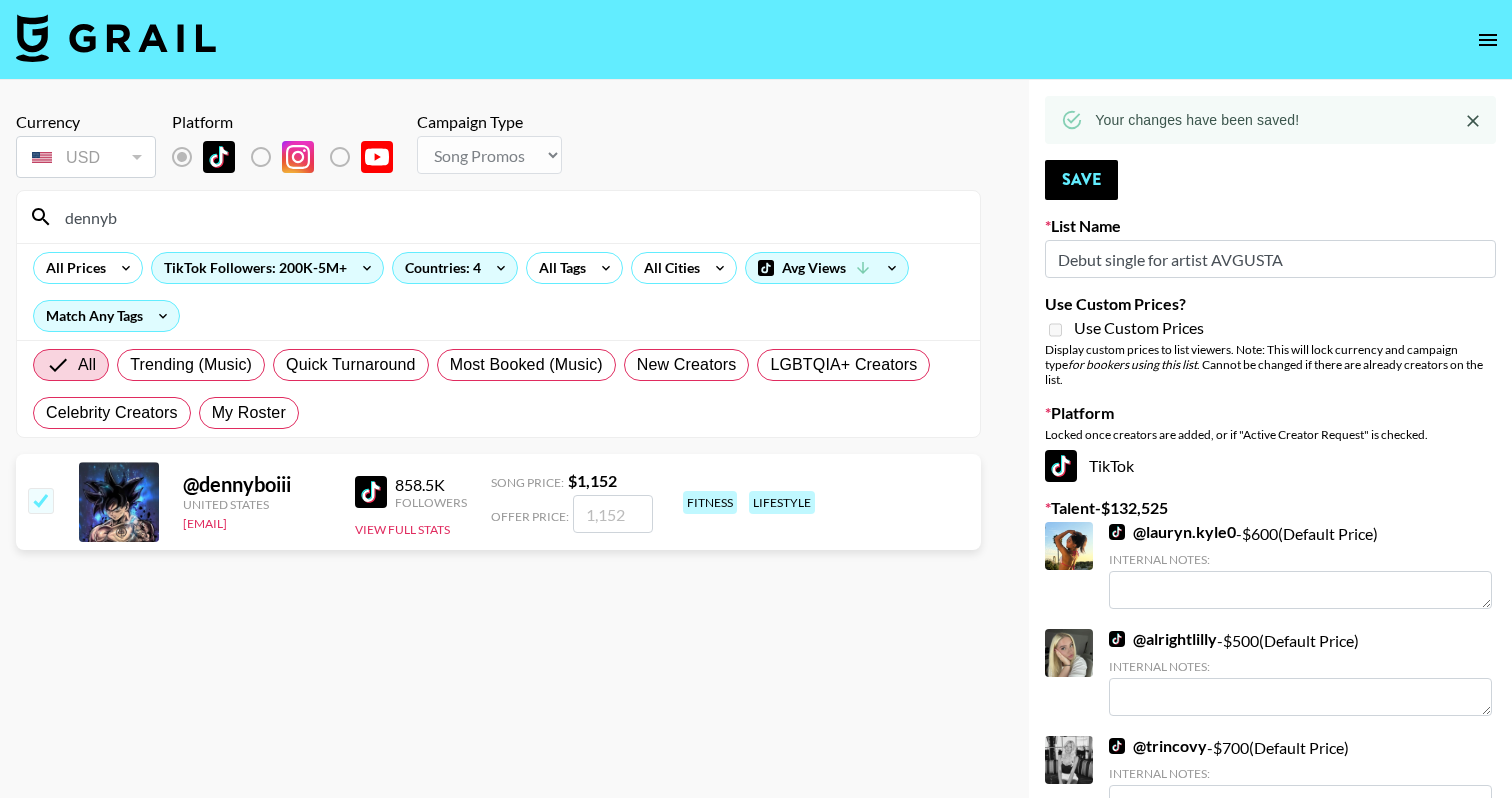 checkbox on "true" 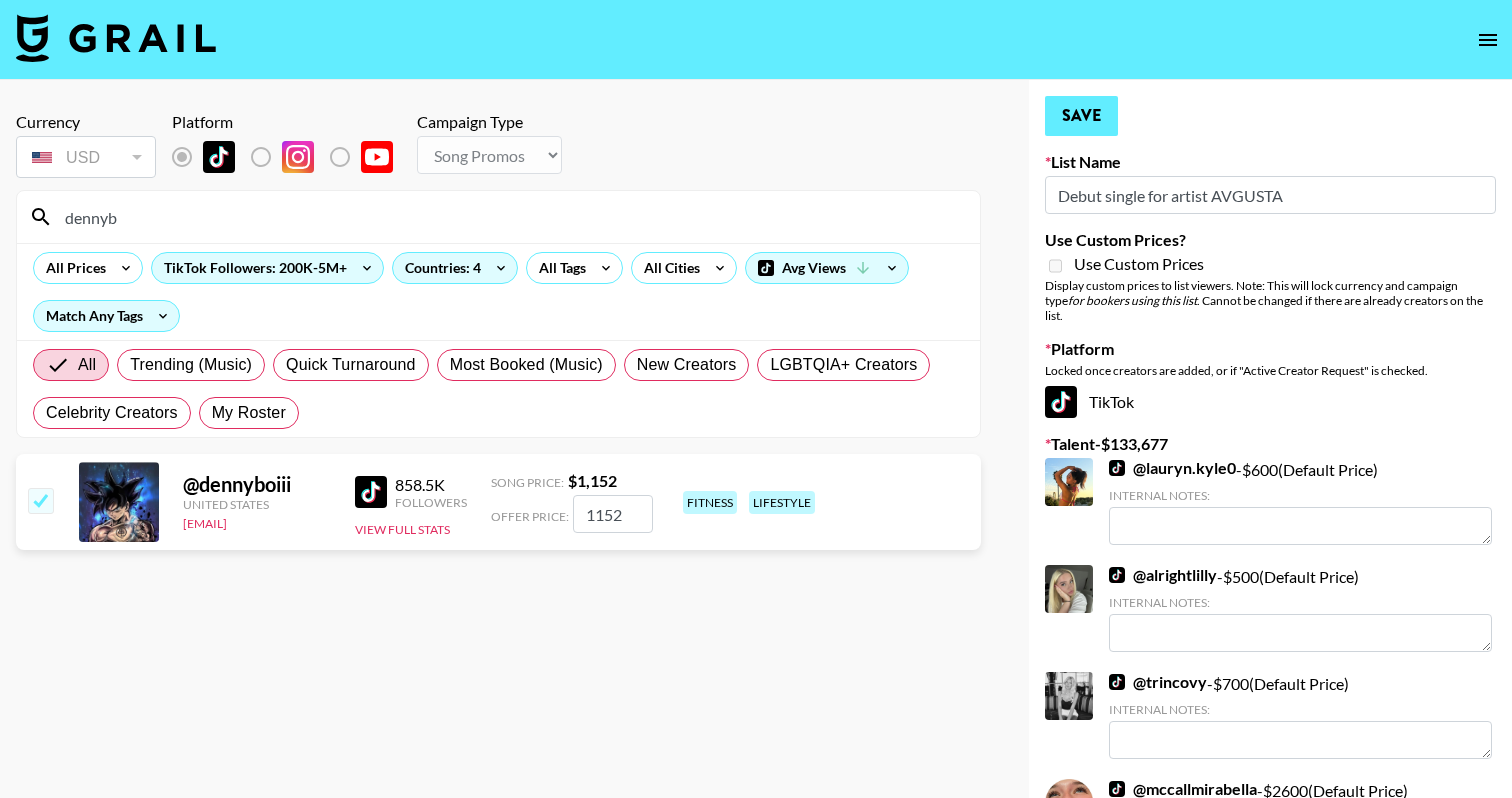 click on "Save" at bounding box center (1081, 116) 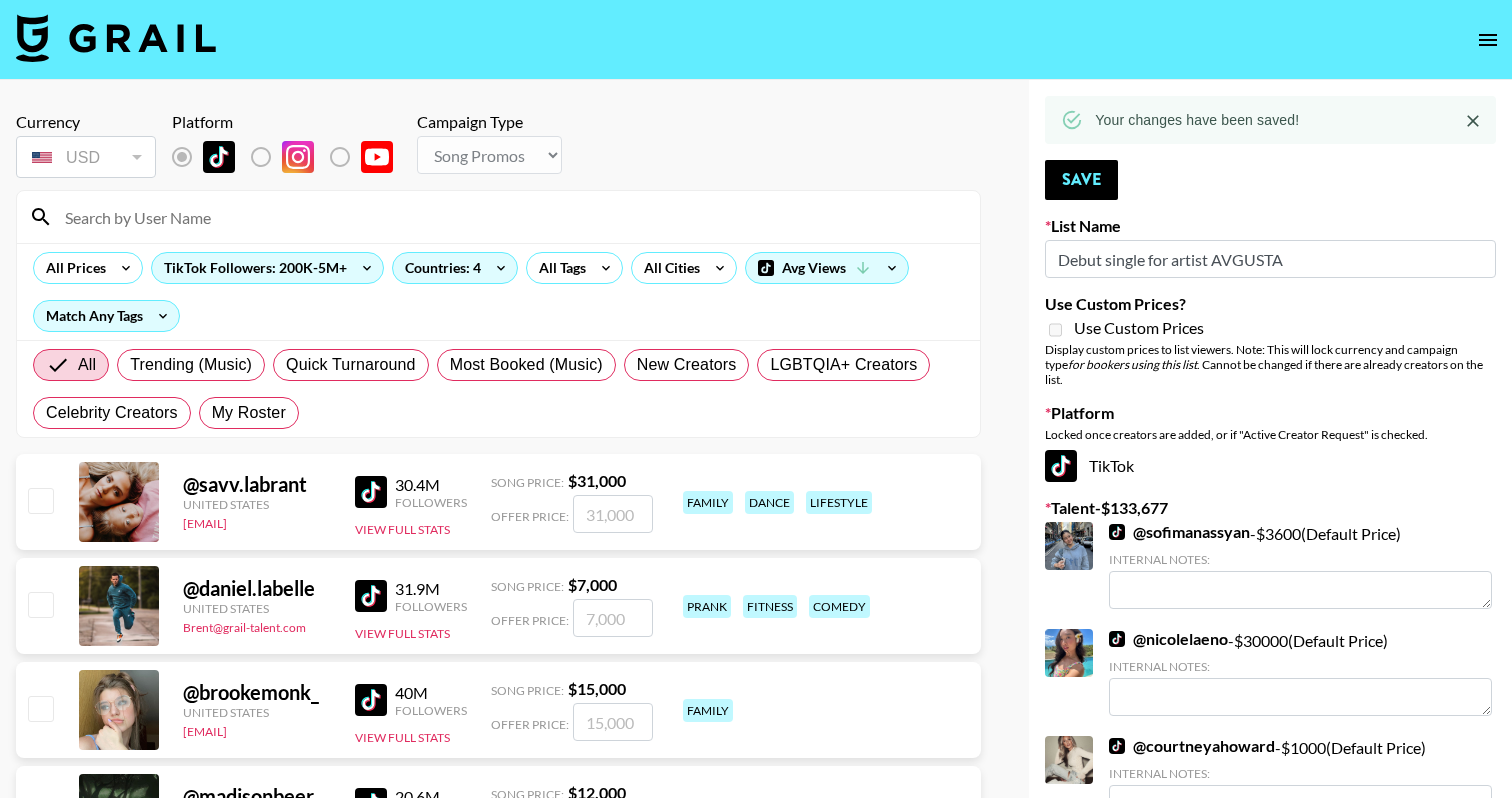 click at bounding box center (510, 217) 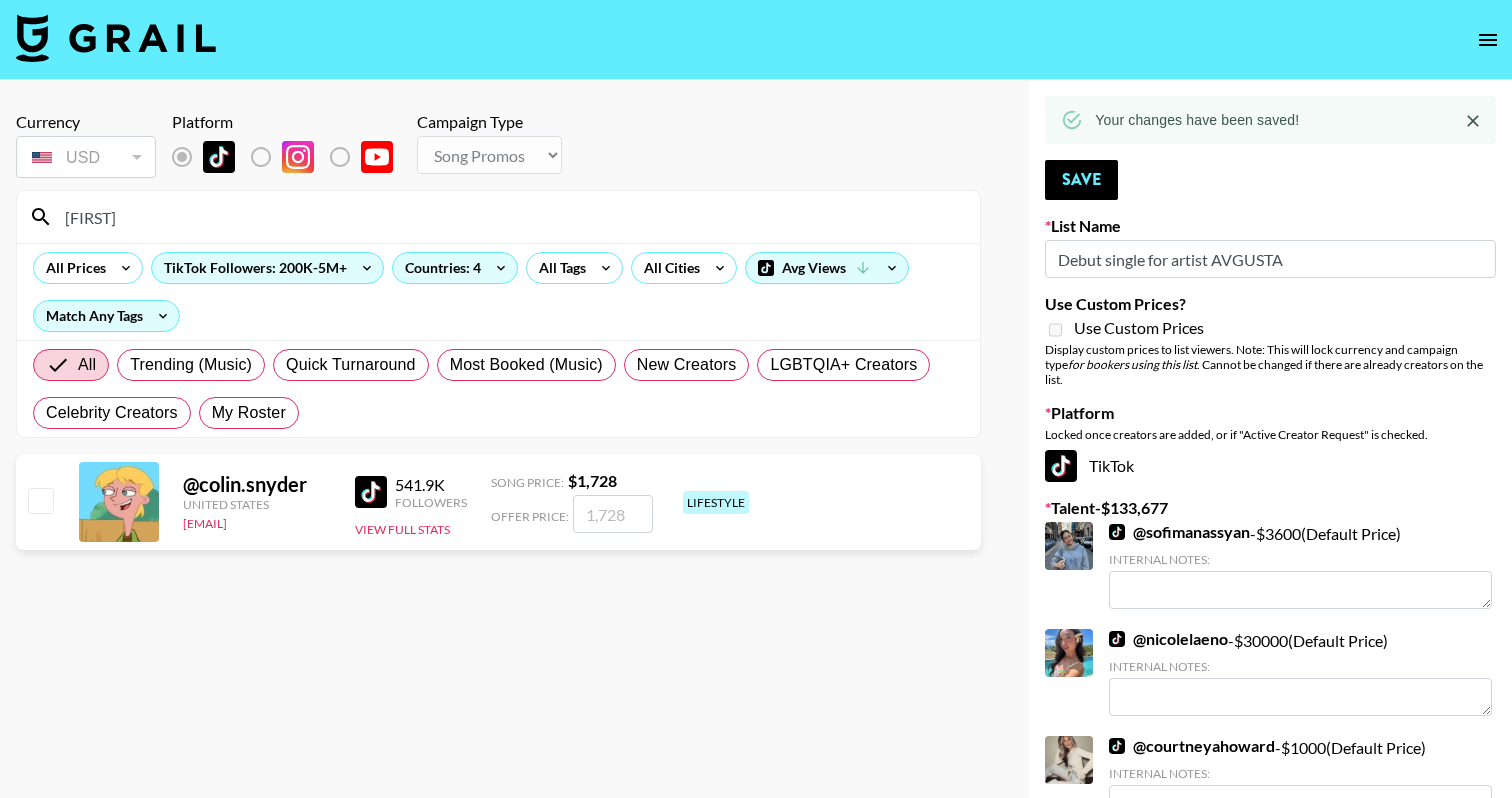 type on "[FIRST]" 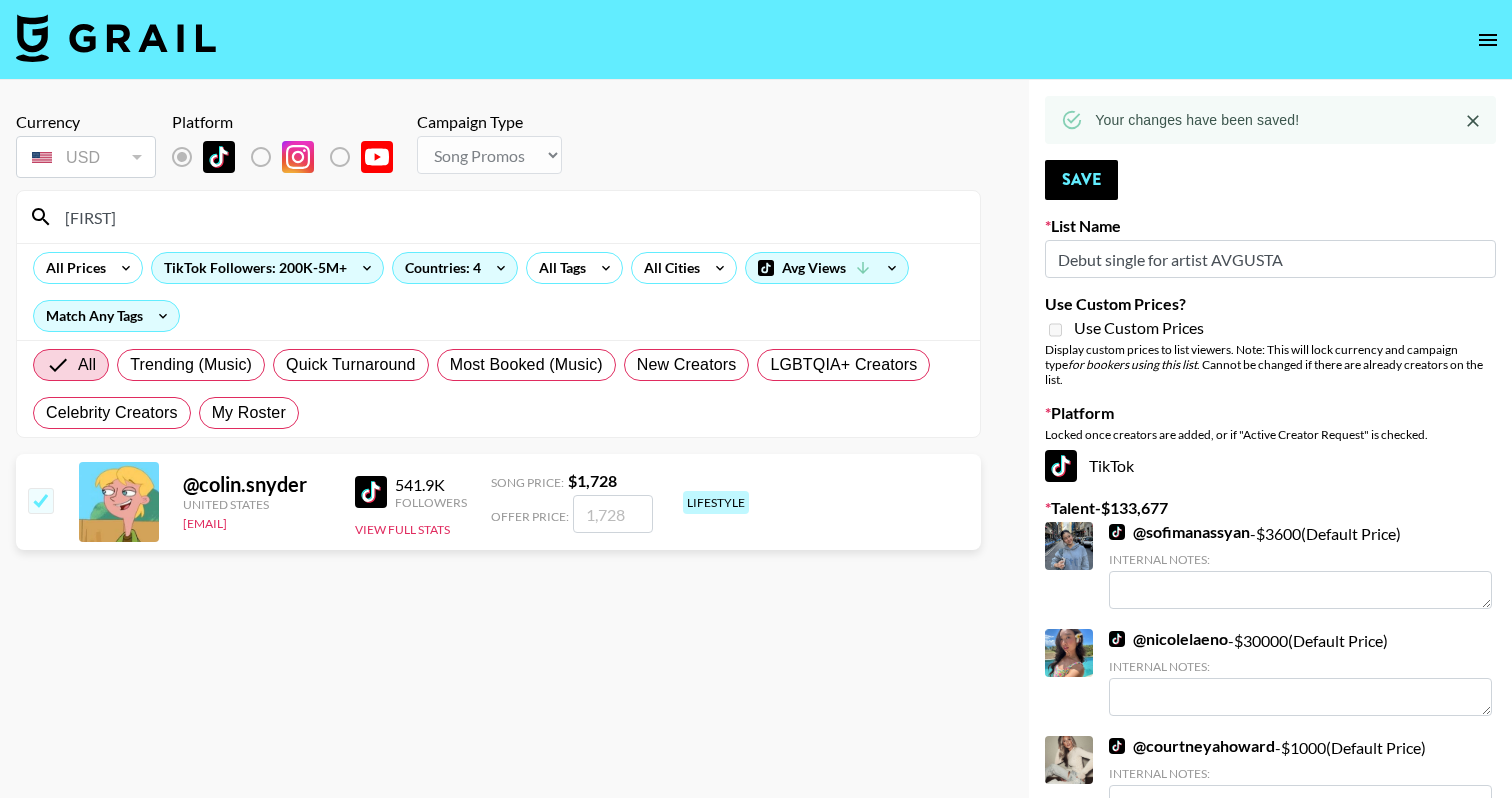 checkbox on "true" 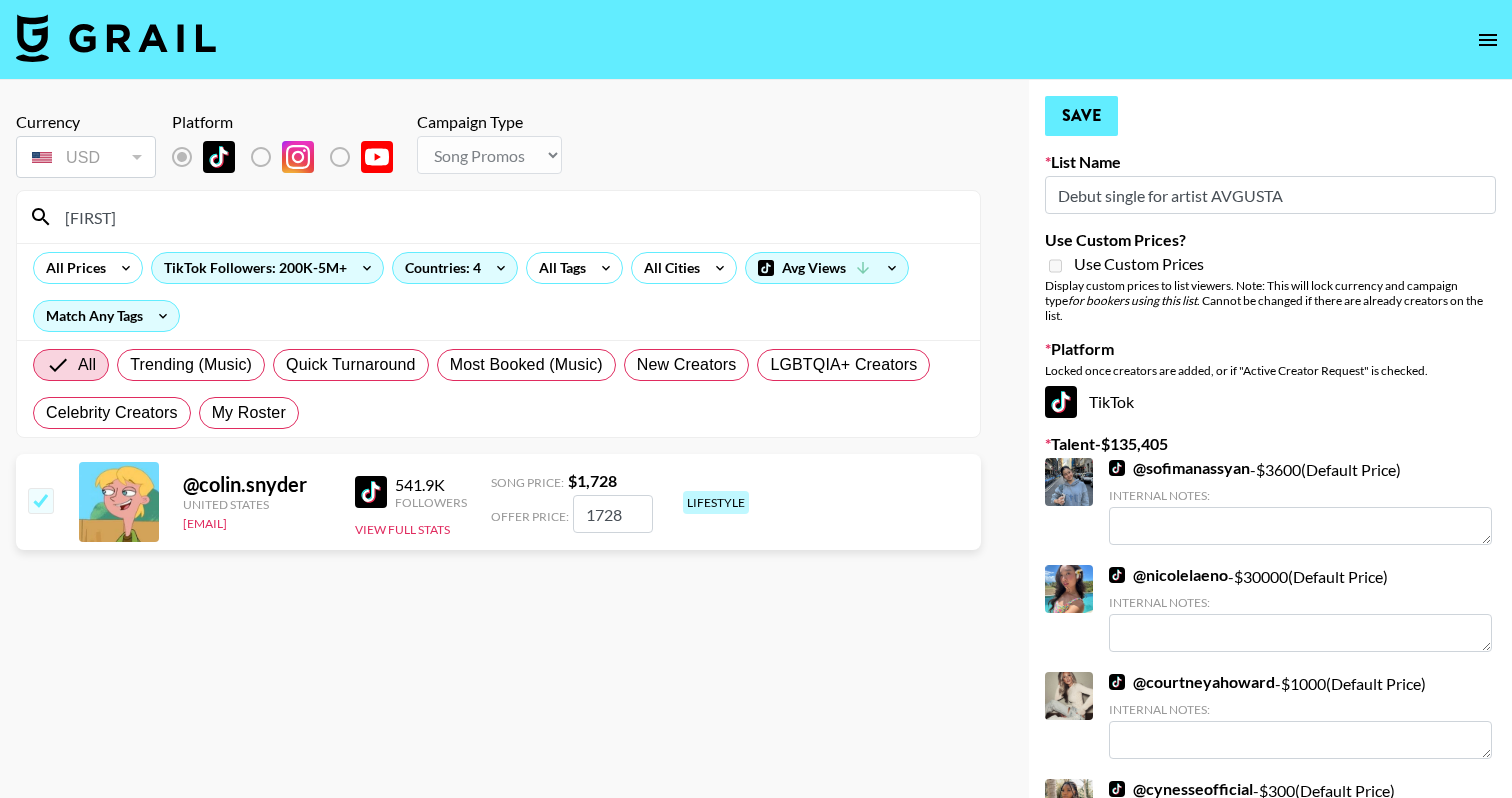 click on "Save" at bounding box center [1081, 116] 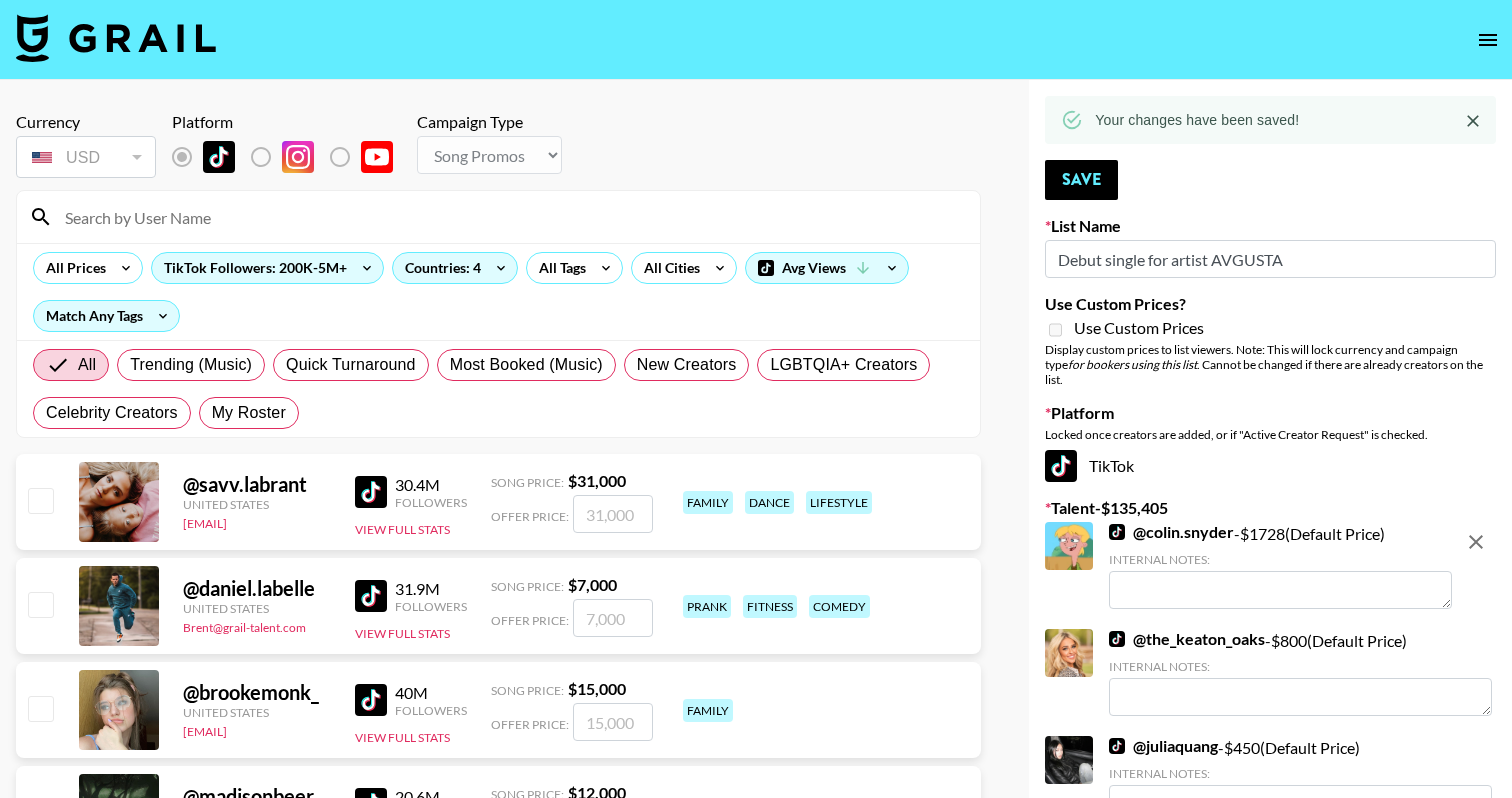 click at bounding box center [1280, 590] 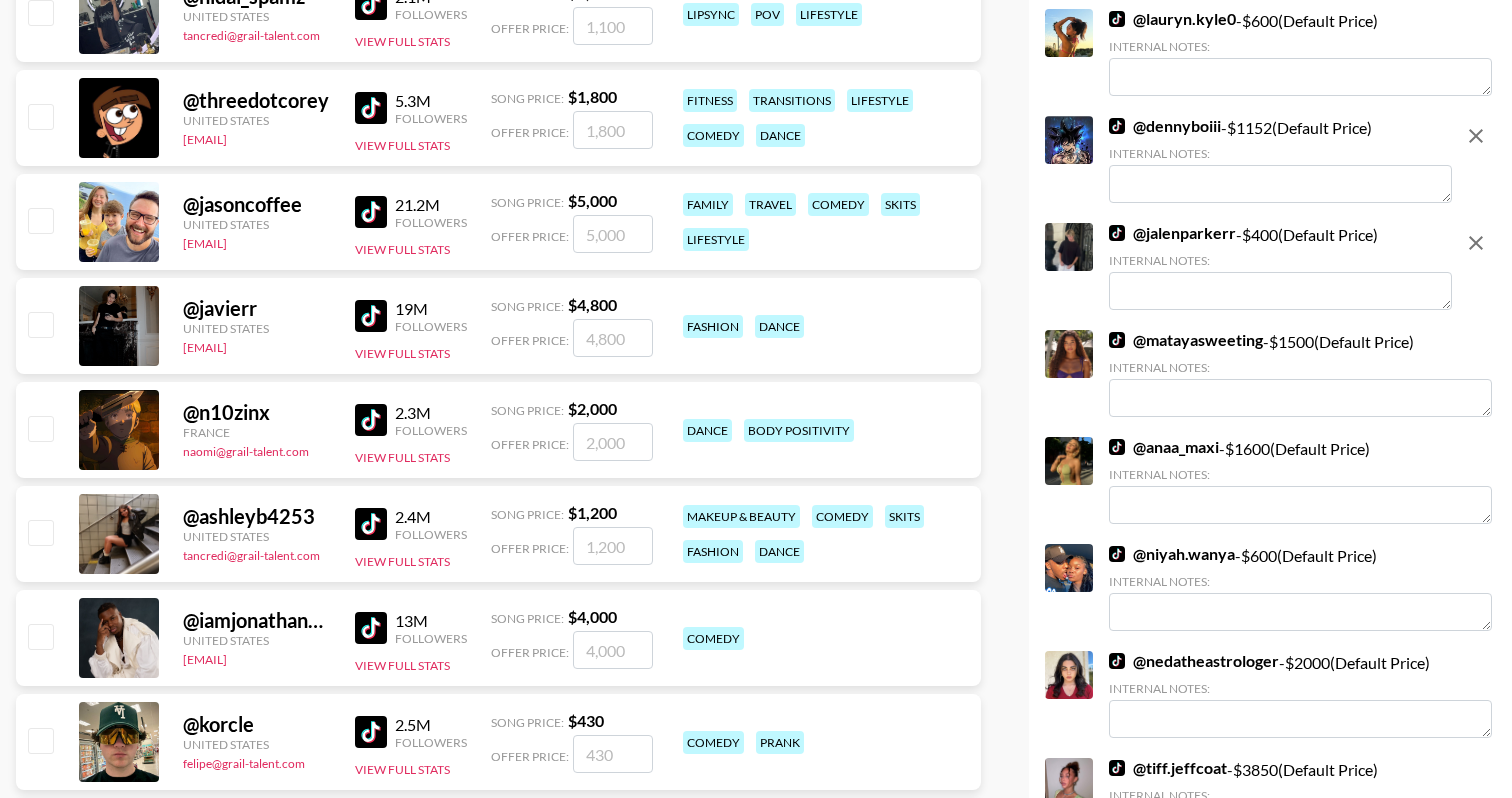 scroll, scrollTop: 1842, scrollLeft: 0, axis: vertical 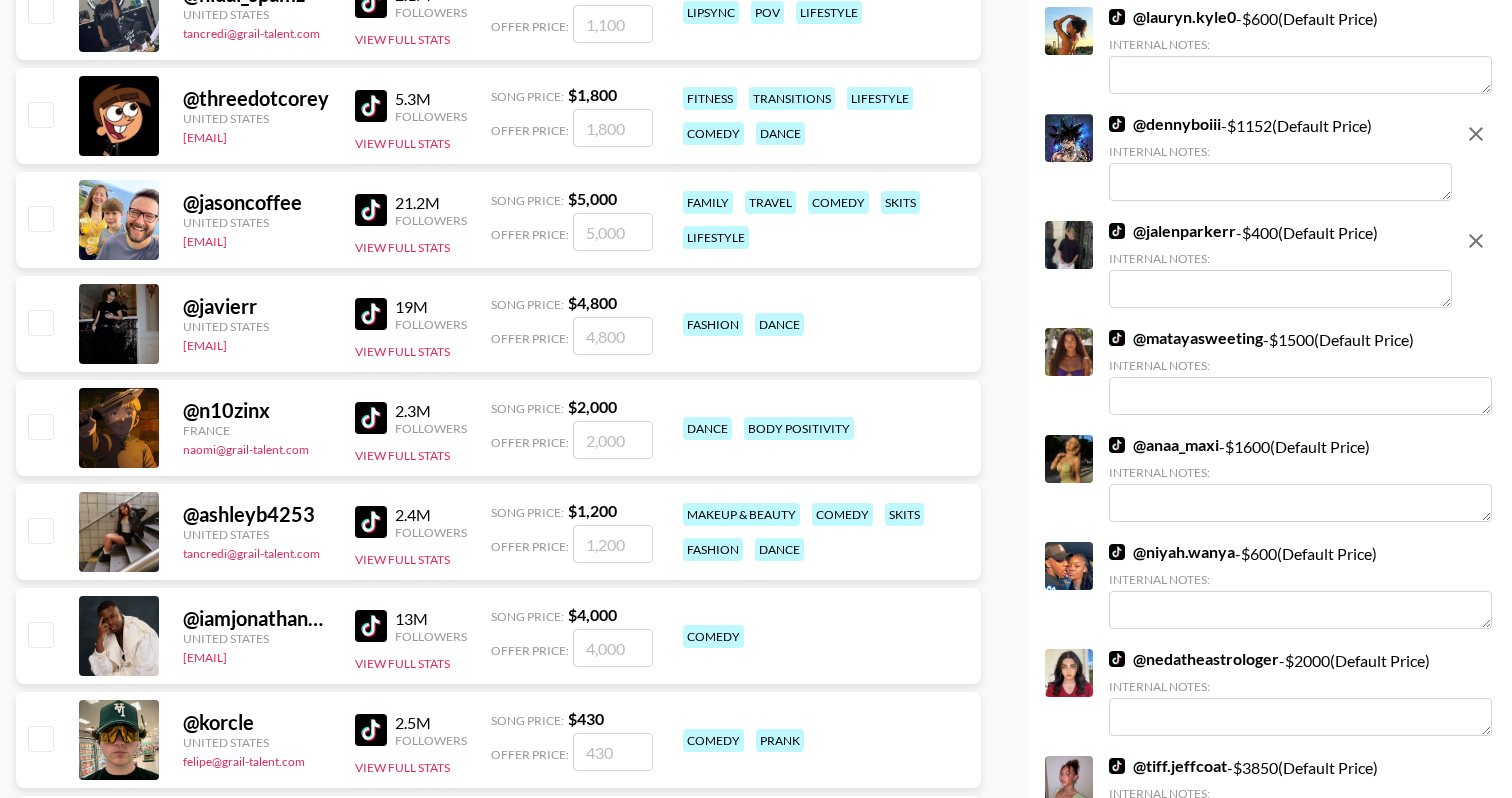 type on "$1000" 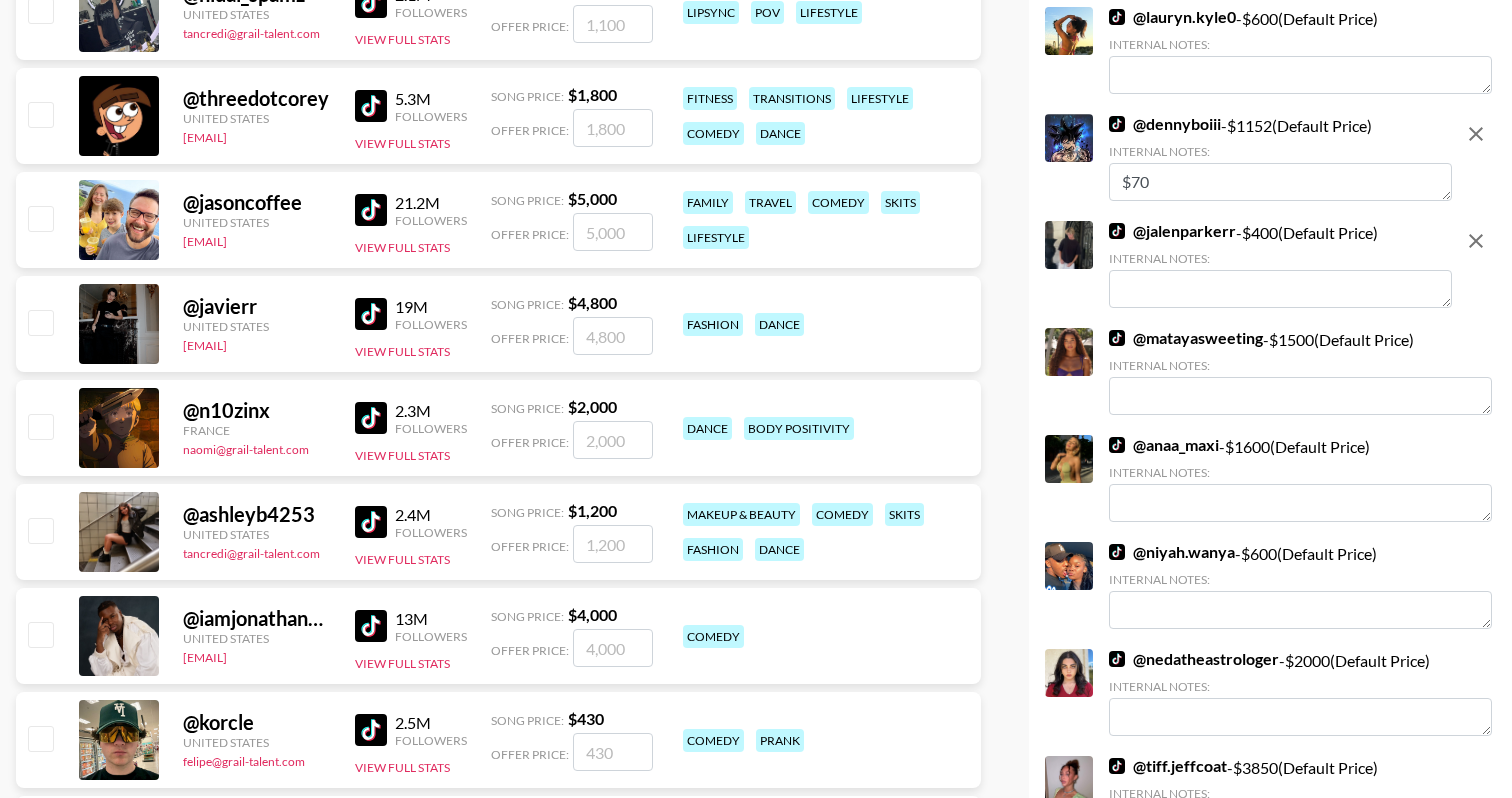 type on "$700" 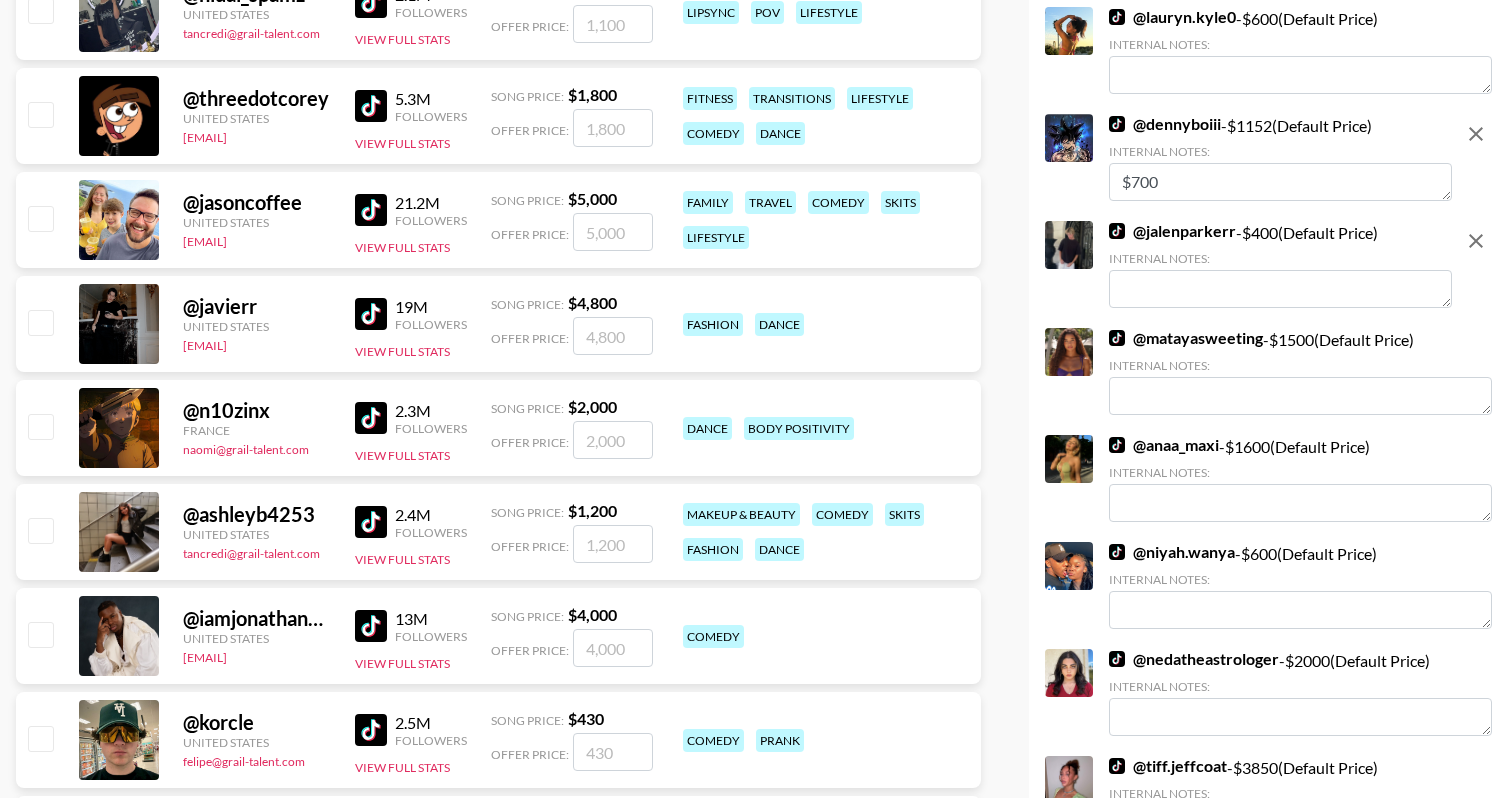 drag, startPoint x: 1168, startPoint y: 166, endPoint x: 1037, endPoint y: 161, distance: 131.09538 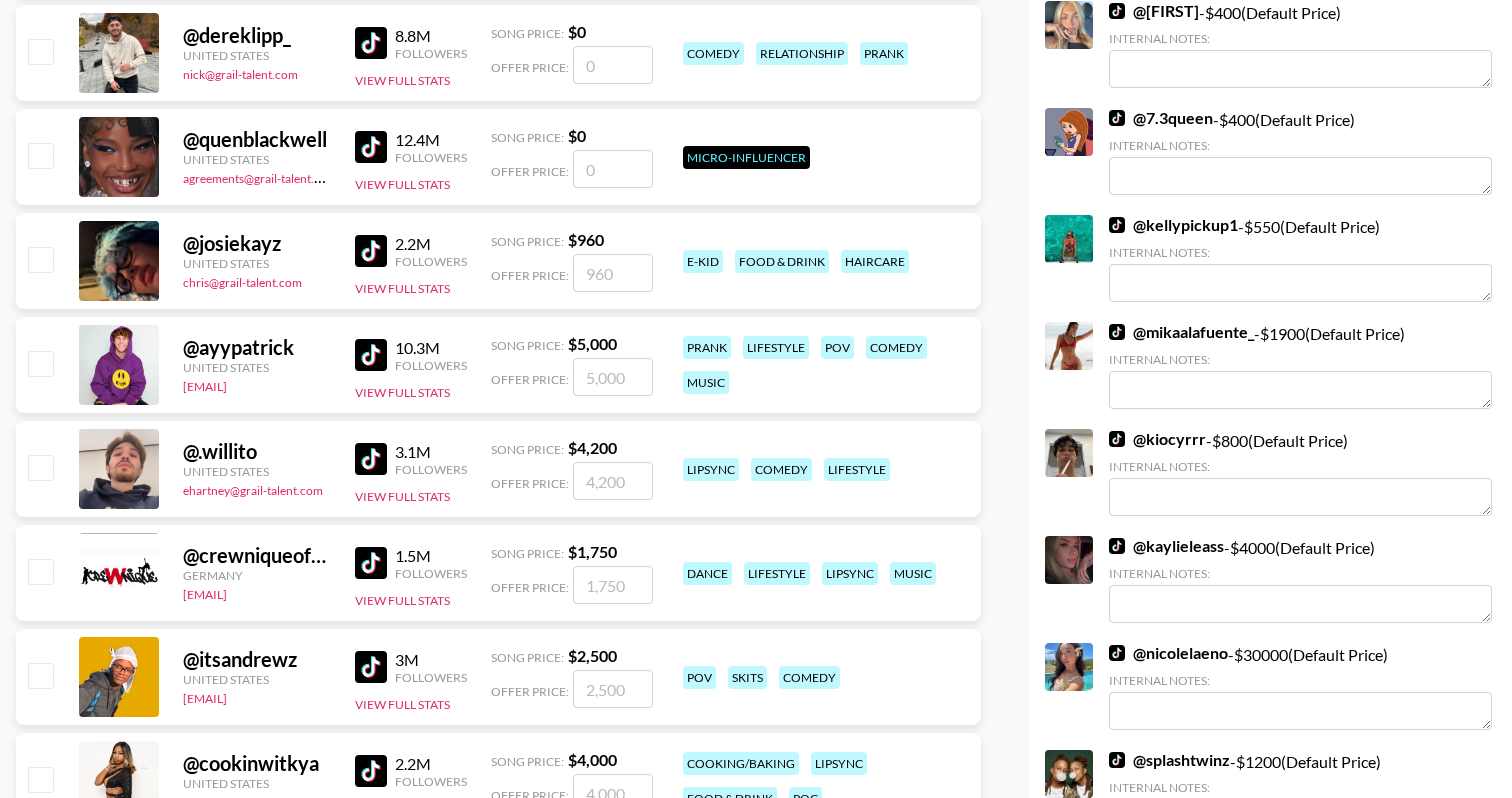 scroll, scrollTop: 3689, scrollLeft: 0, axis: vertical 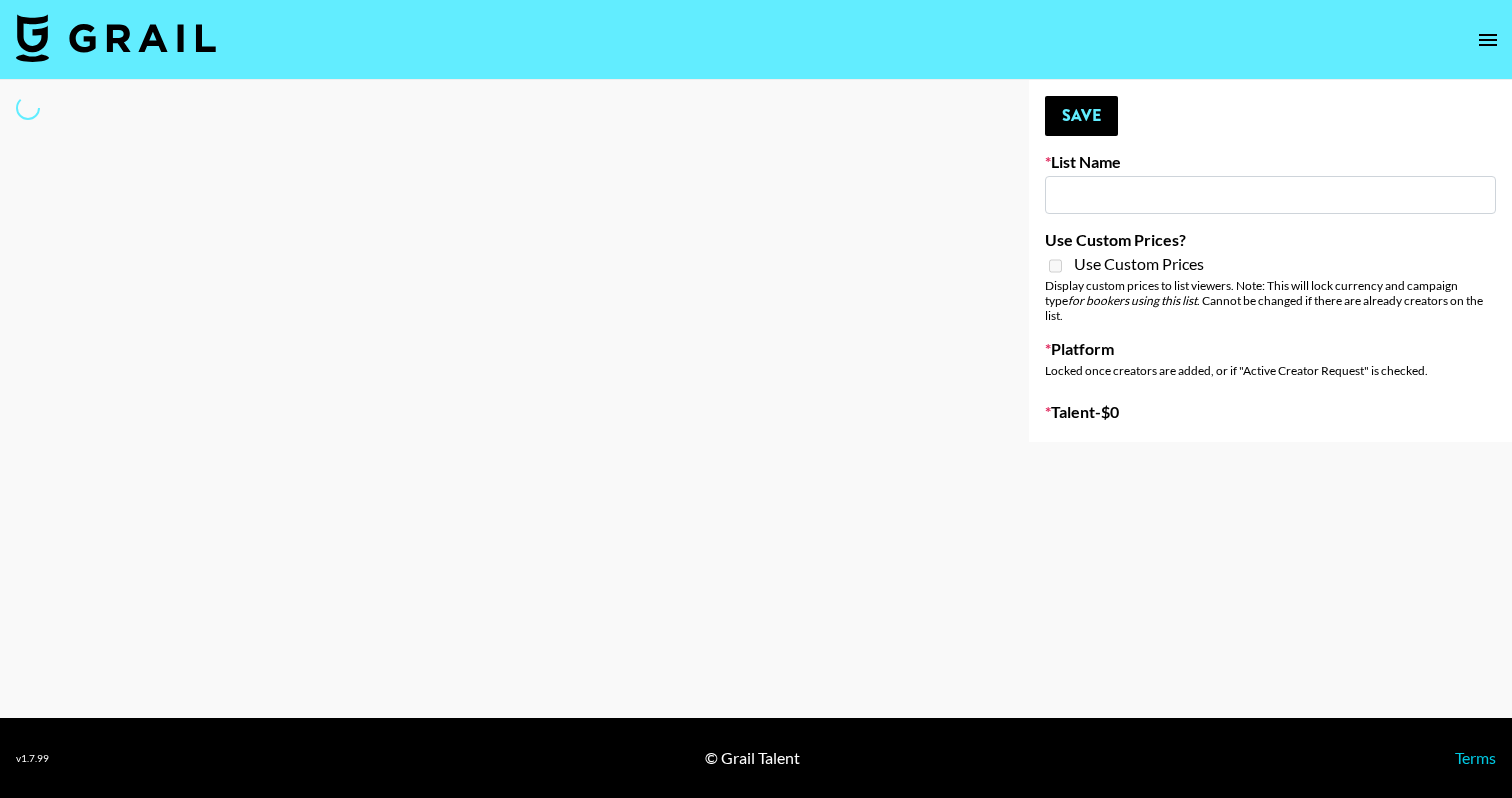 type on "Debut single for artist AVGUSTA" 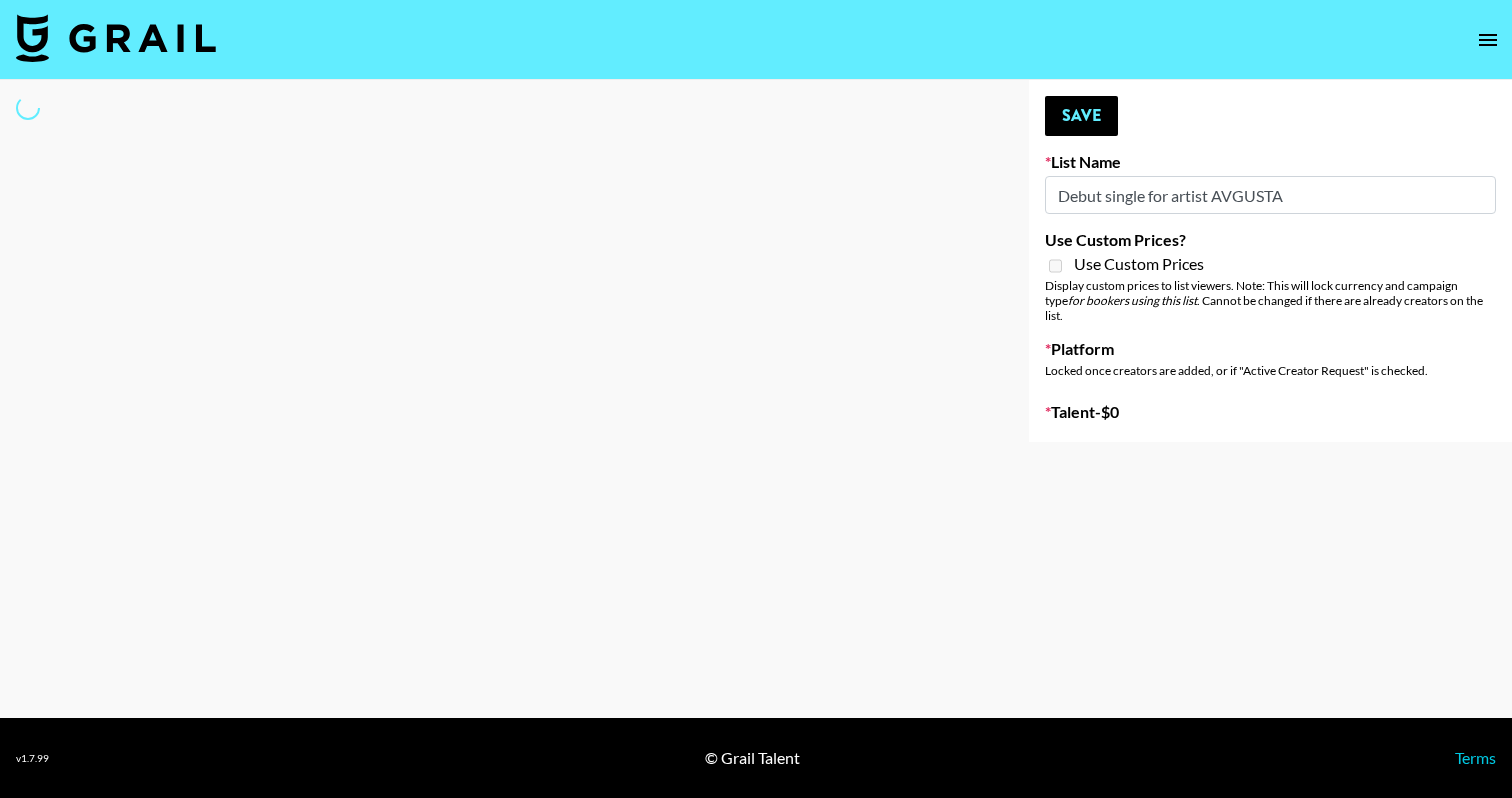 select on "Song" 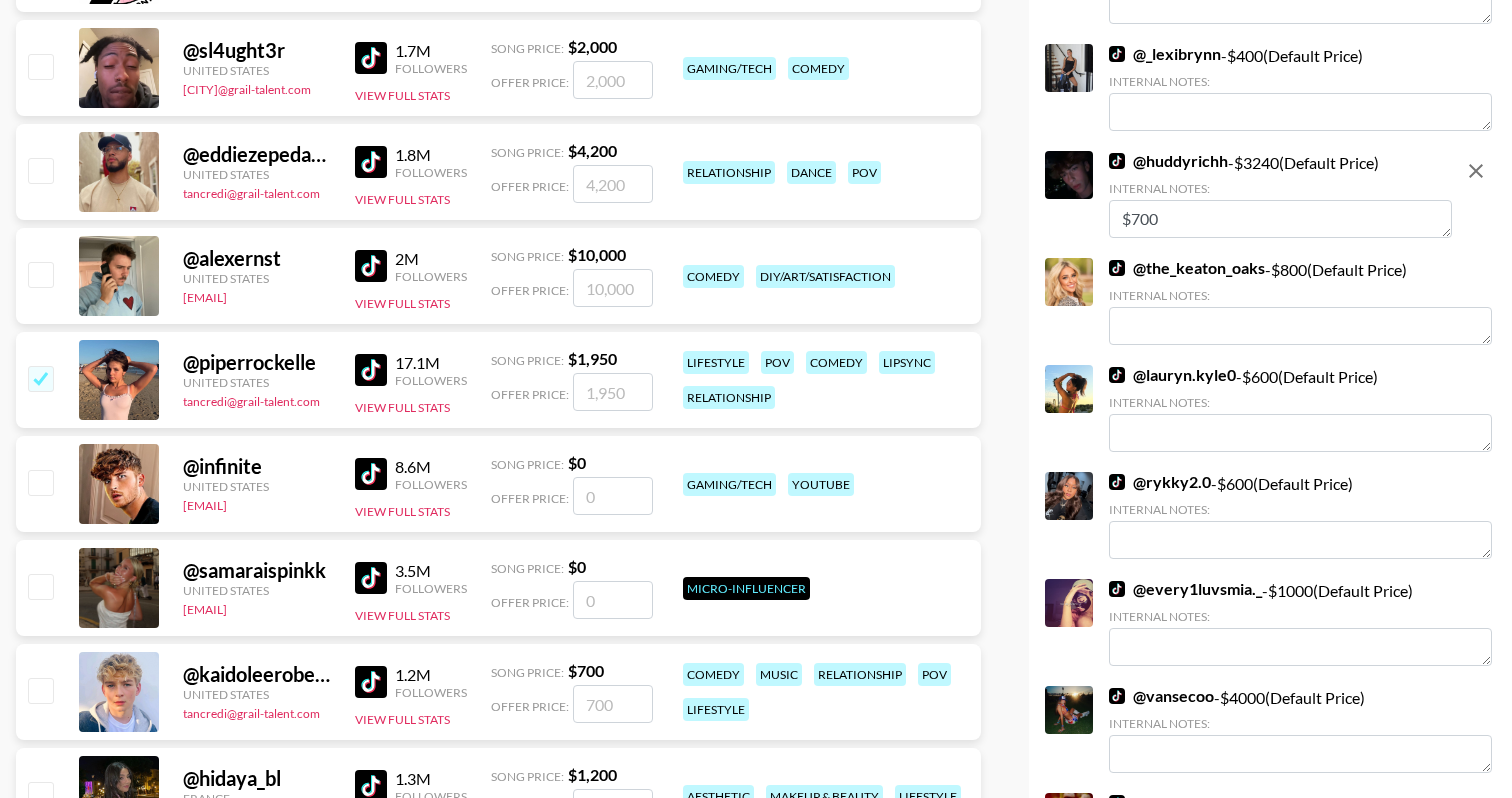 scroll, scrollTop: 8463, scrollLeft: 0, axis: vertical 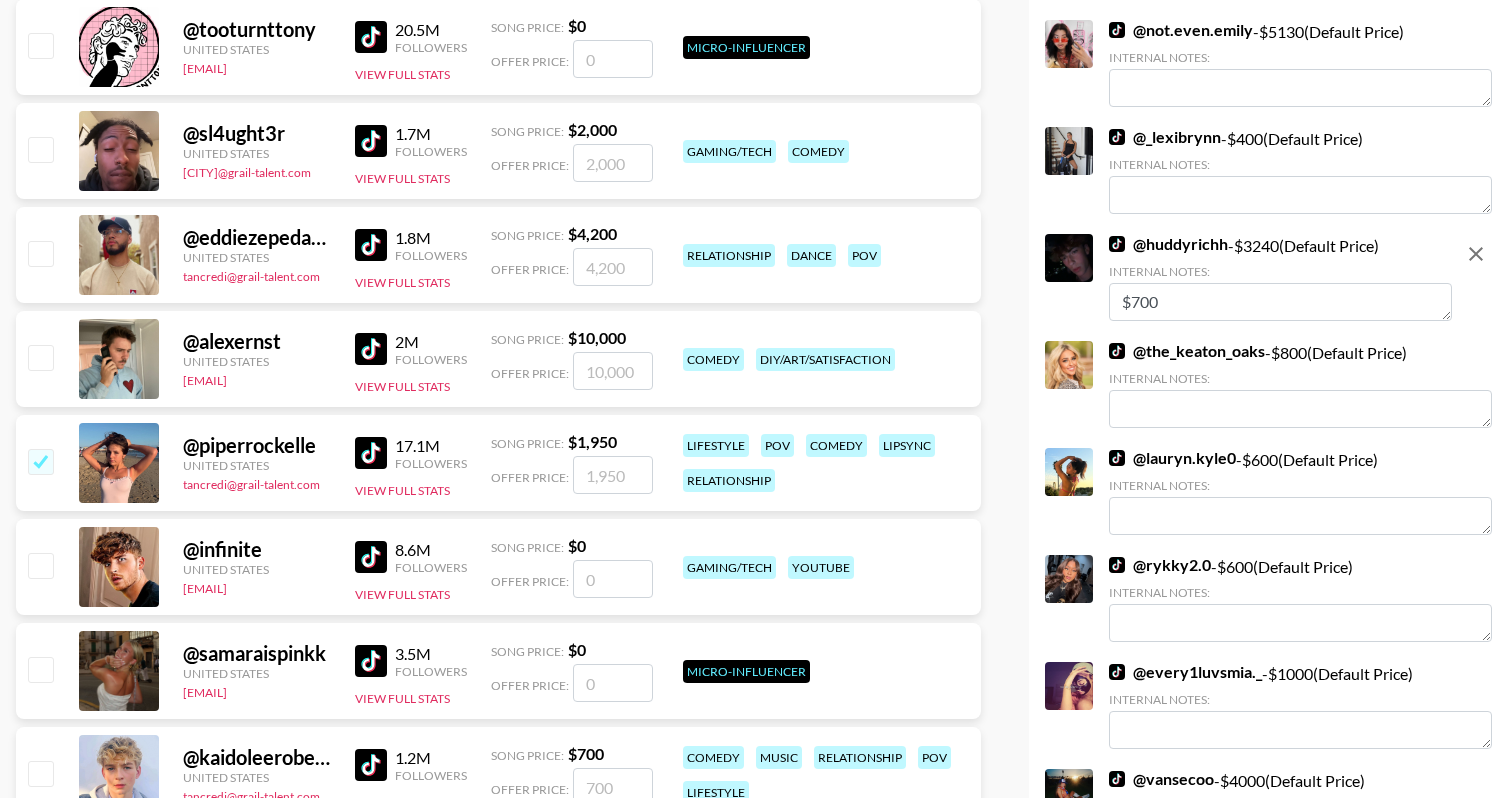 click 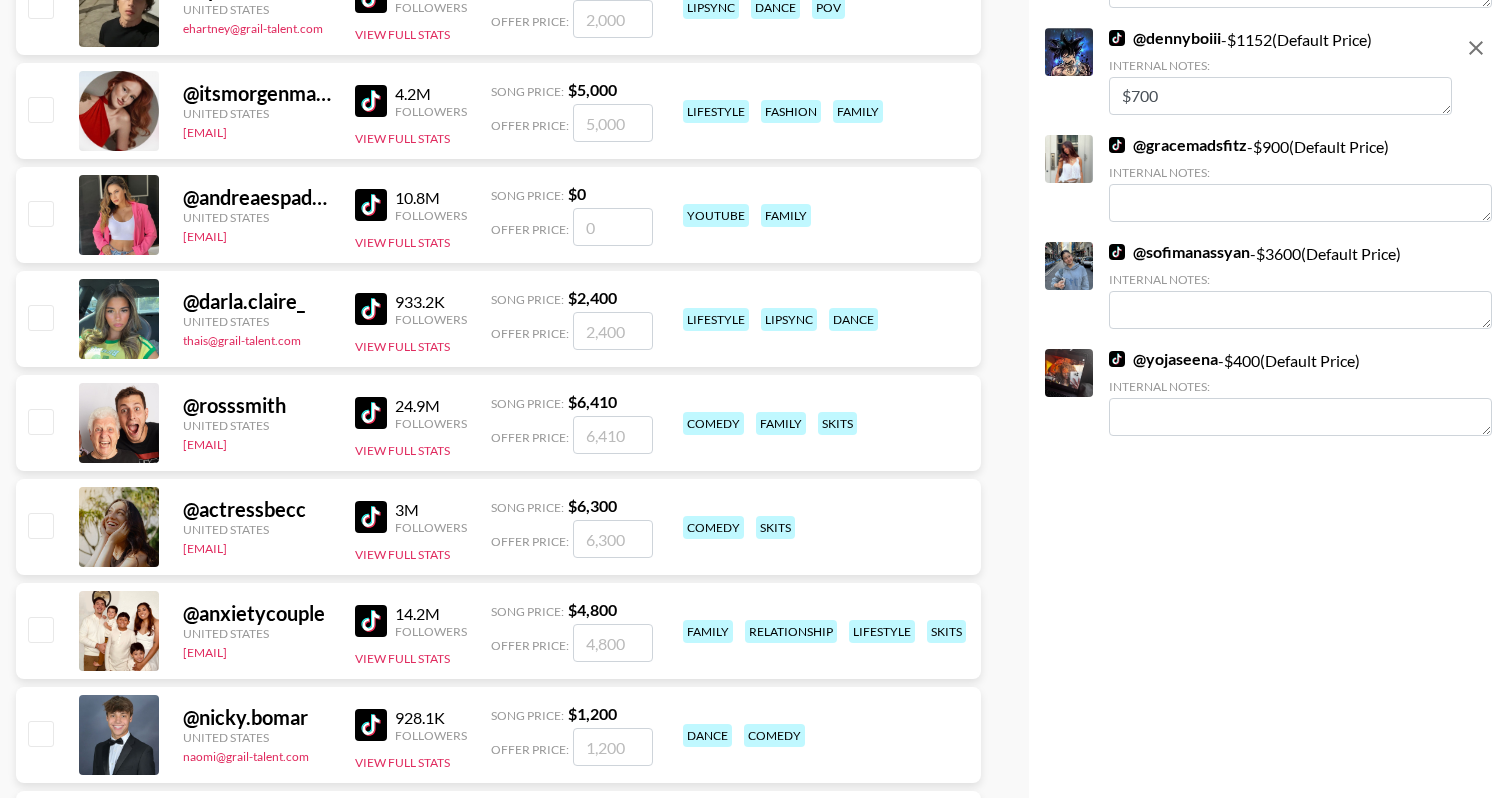 scroll, scrollTop: 9983, scrollLeft: 0, axis: vertical 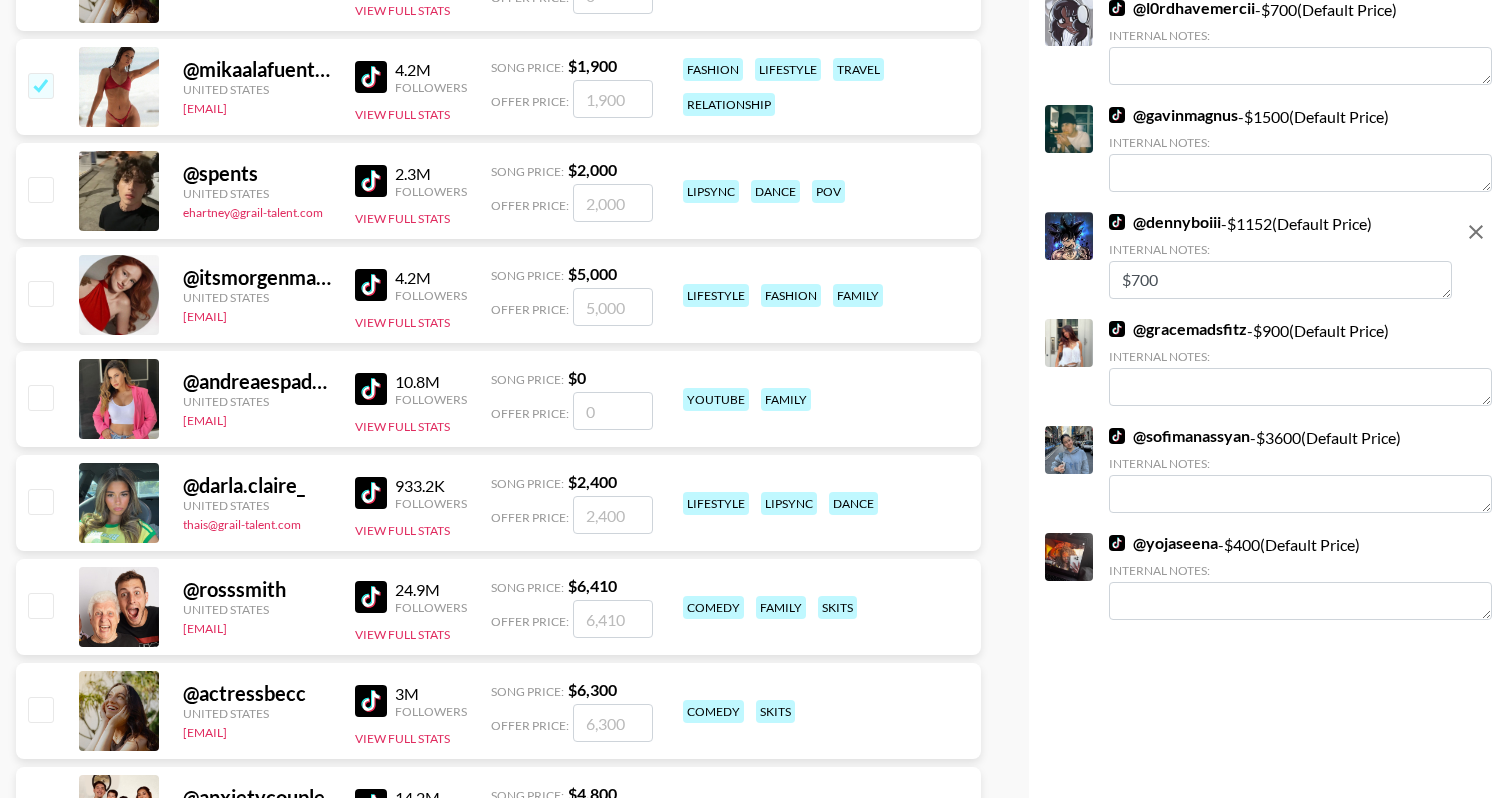 click 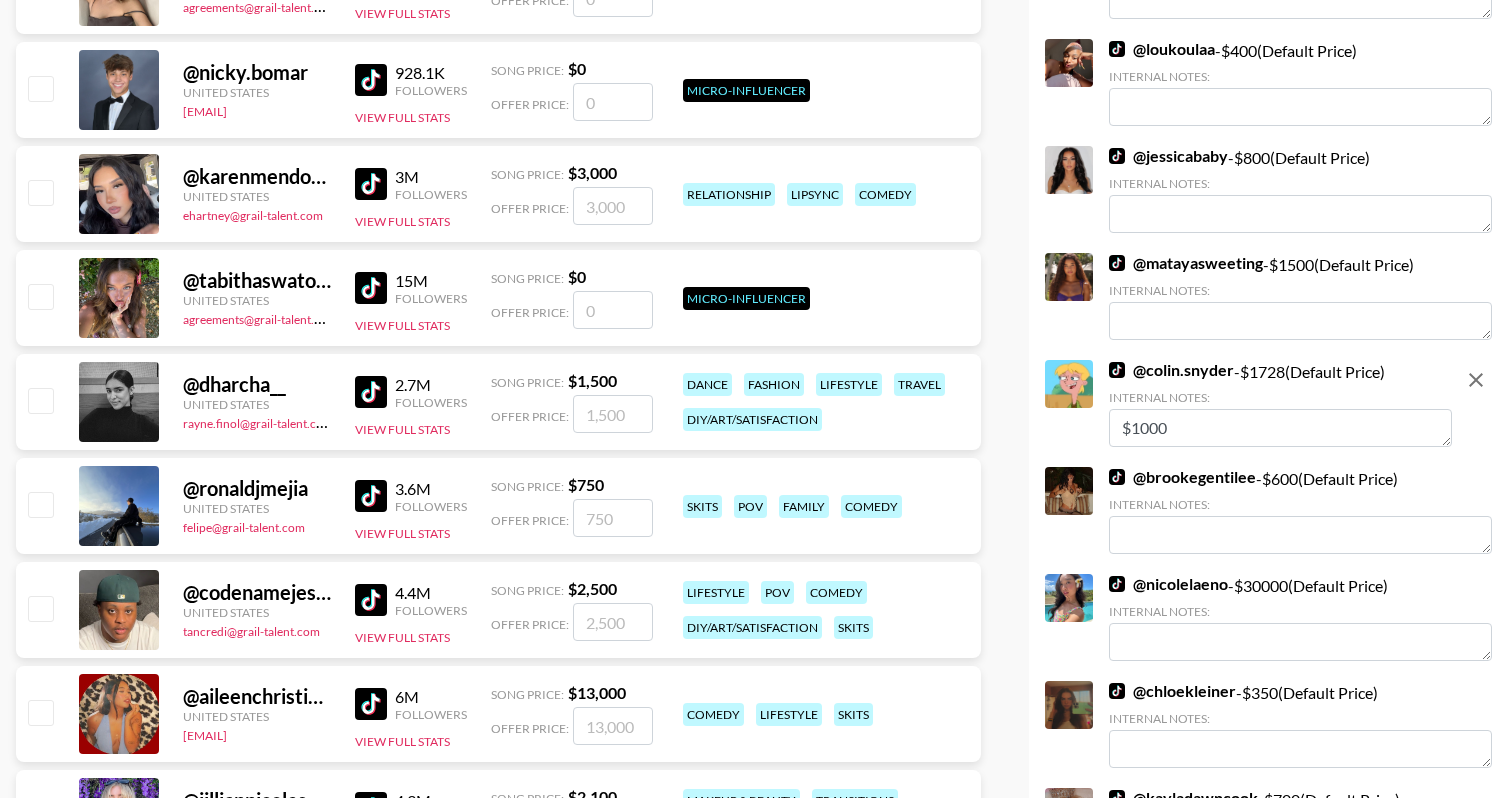 scroll, scrollTop: 7495, scrollLeft: 1, axis: both 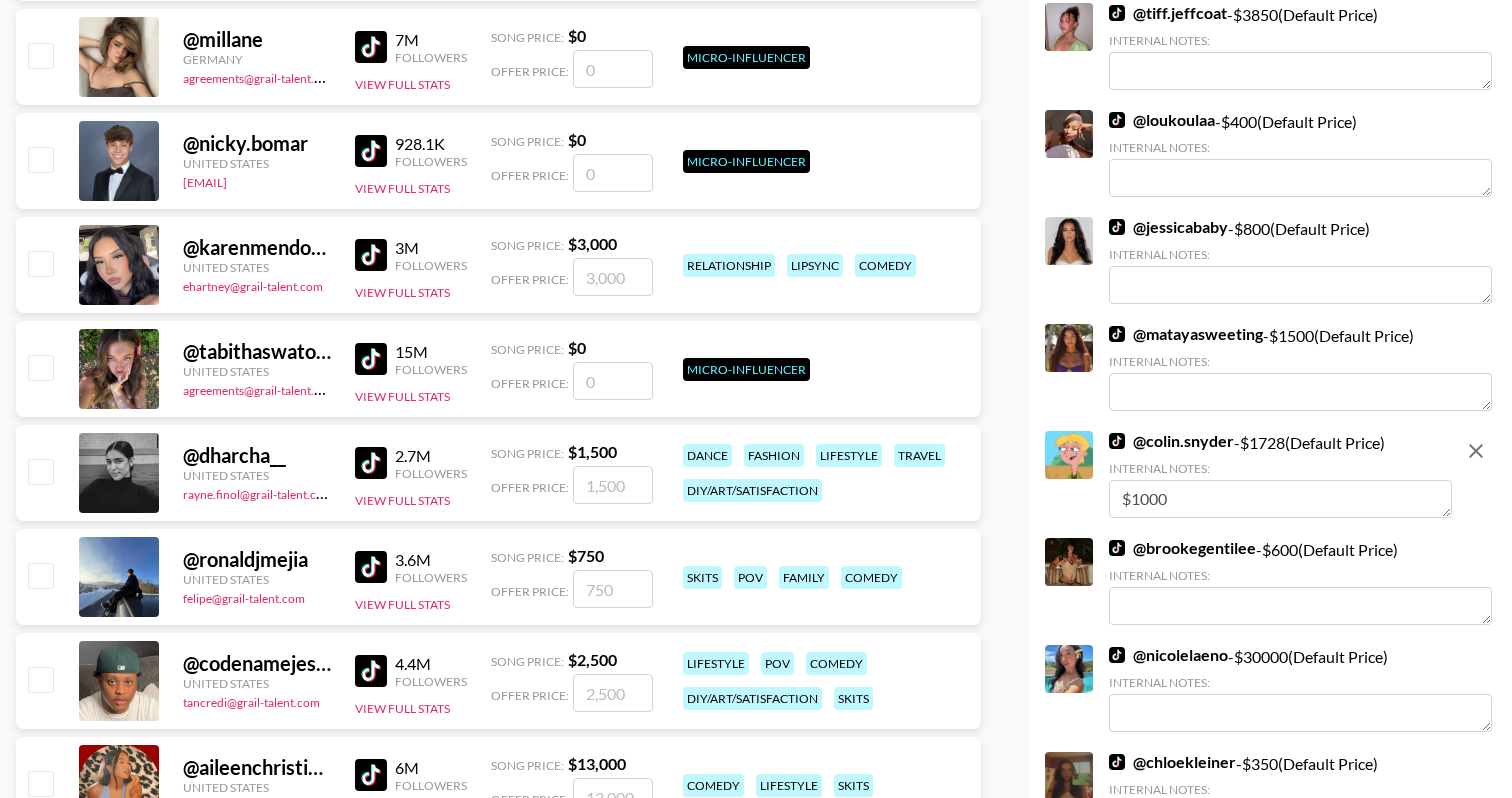 click 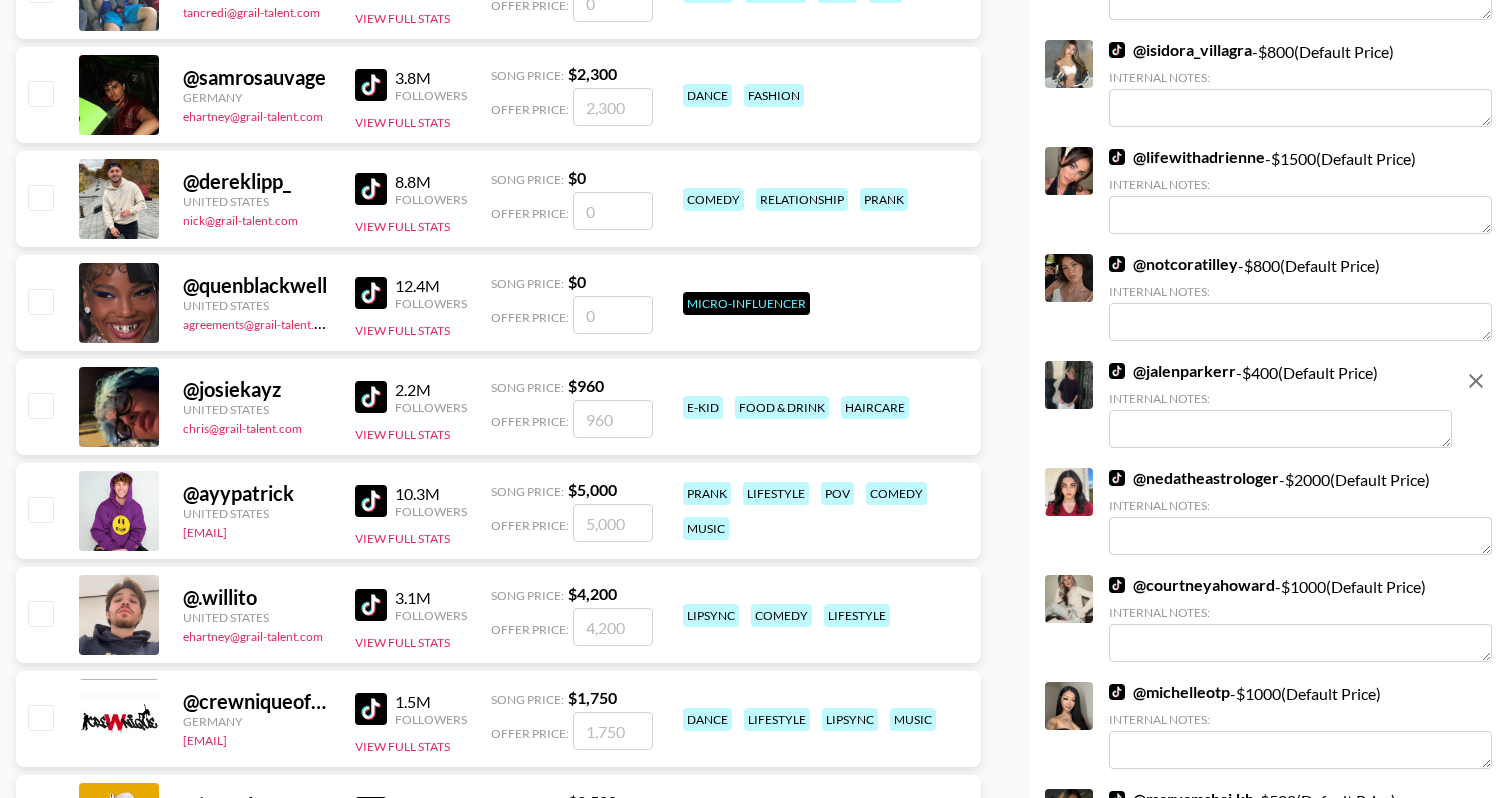 scroll, scrollTop: 3735, scrollLeft: 0, axis: vertical 